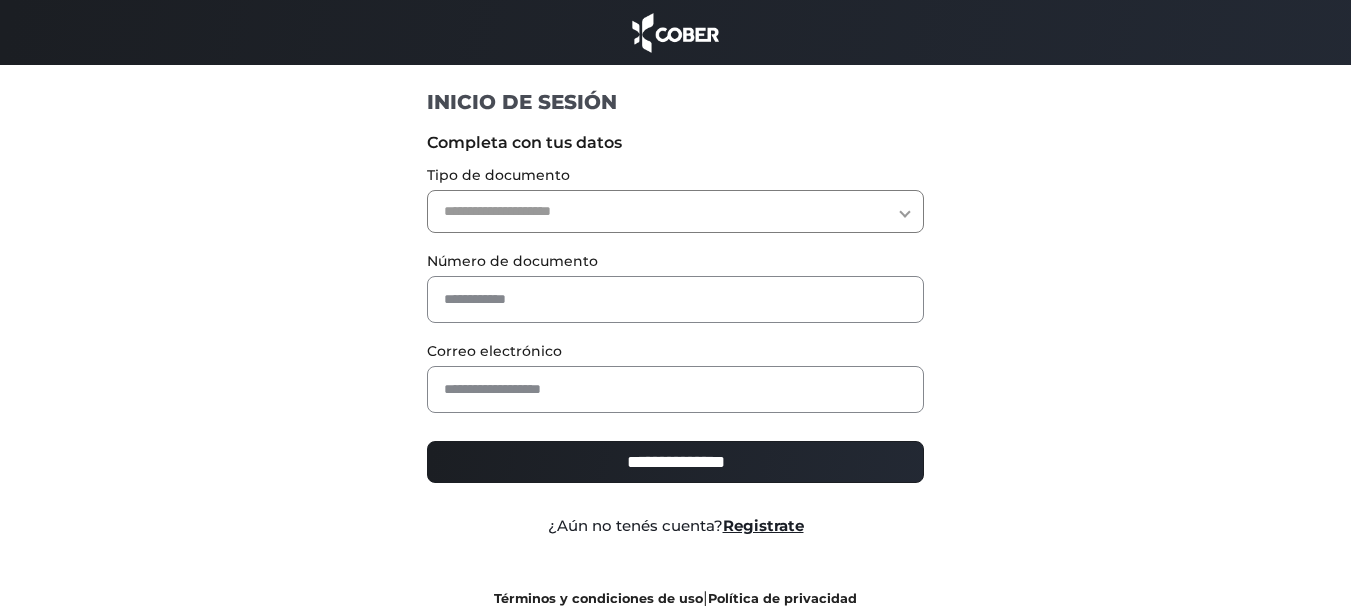 click on "**********" at bounding box center (675, 211) 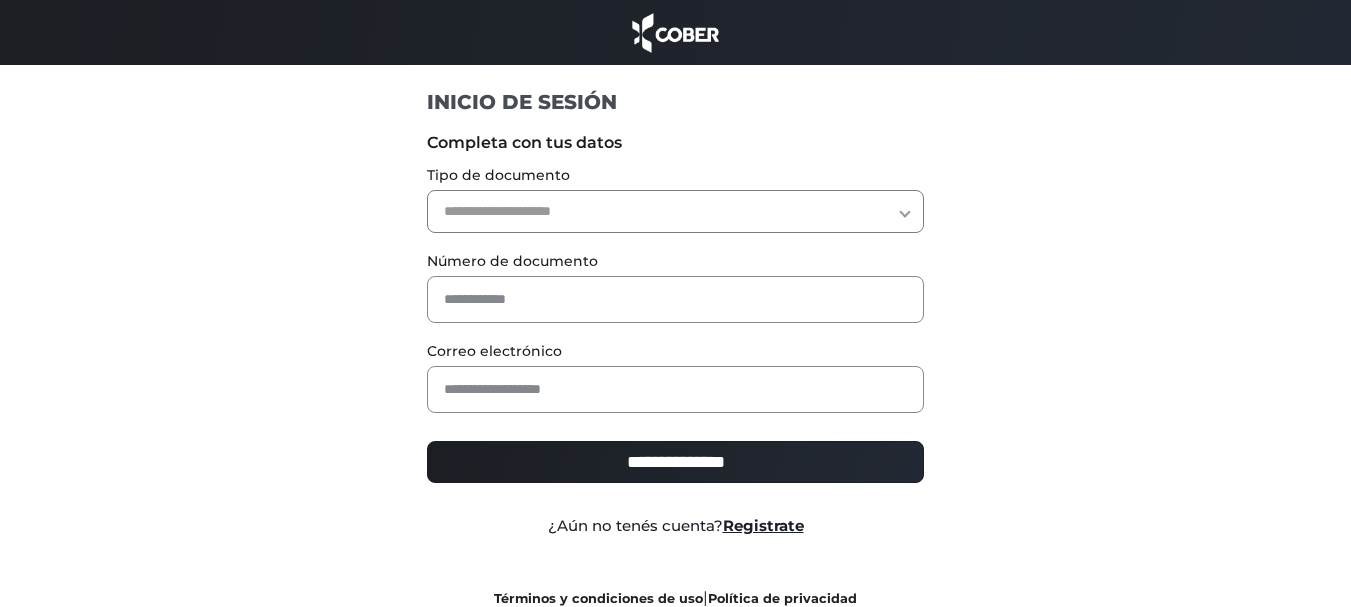 select on "**" 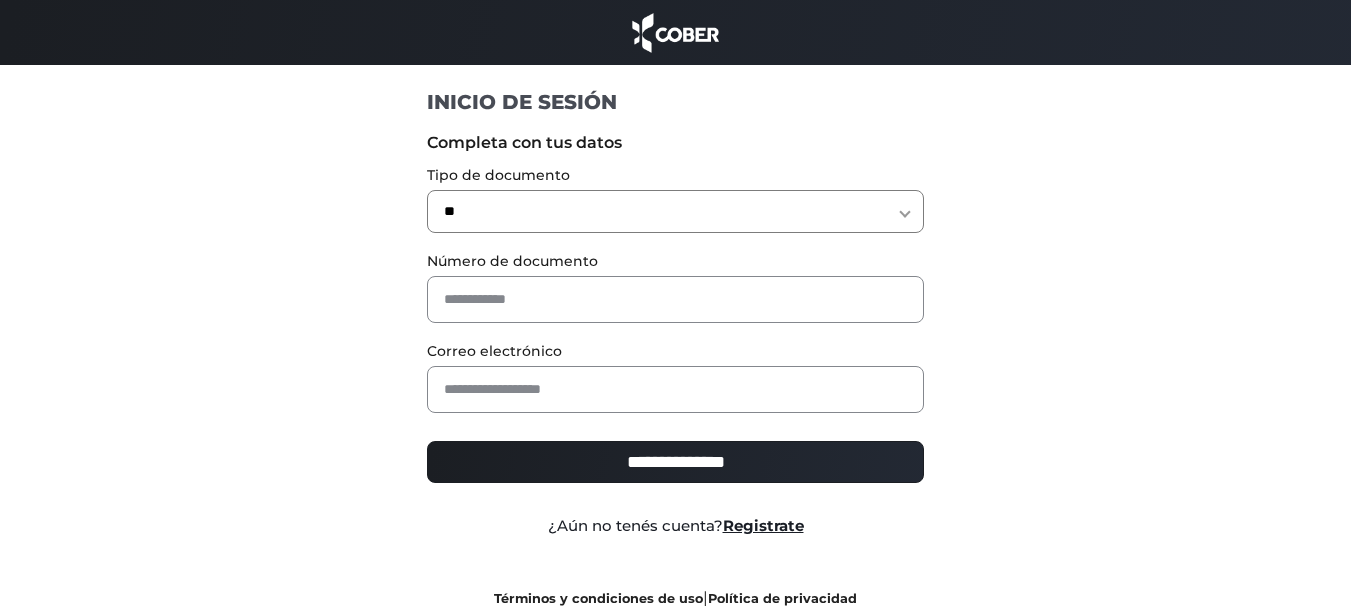 click on "**********" at bounding box center (675, 211) 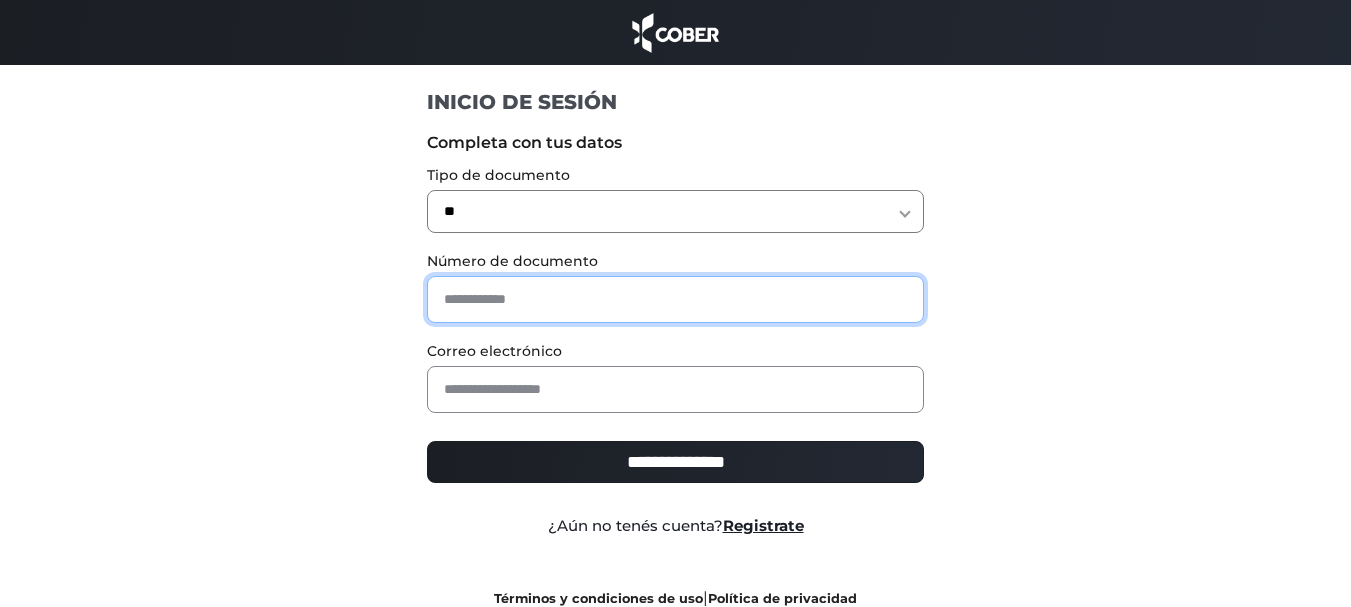 click at bounding box center (675, 299) 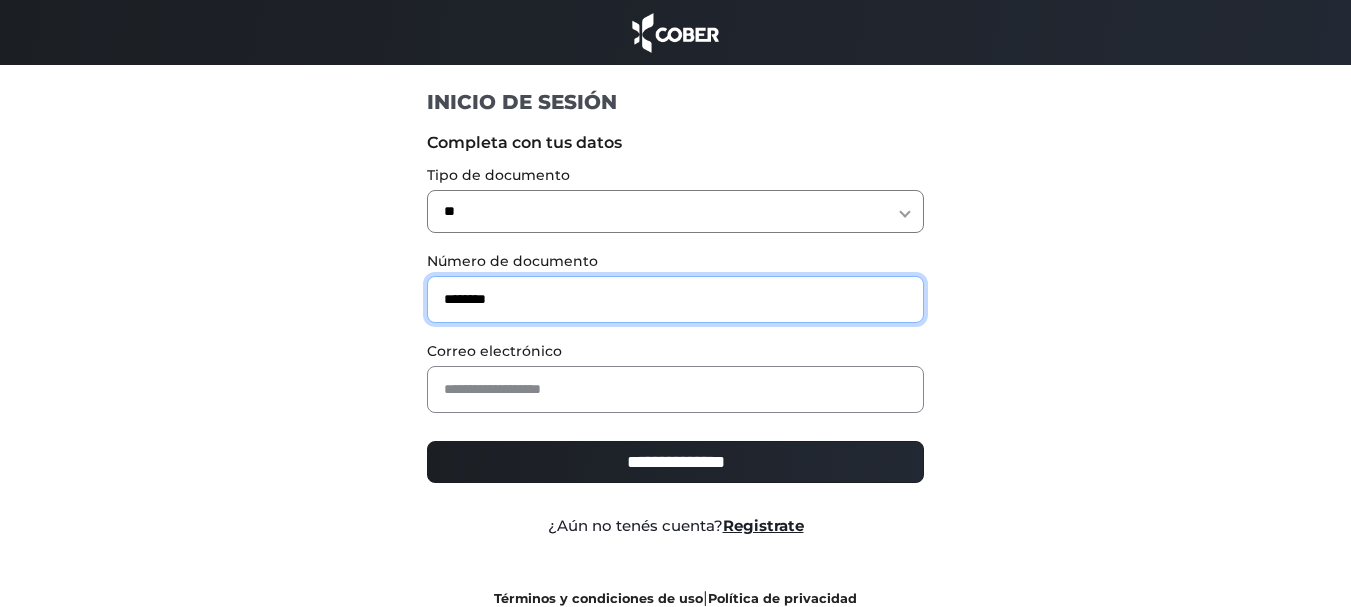 type on "********" 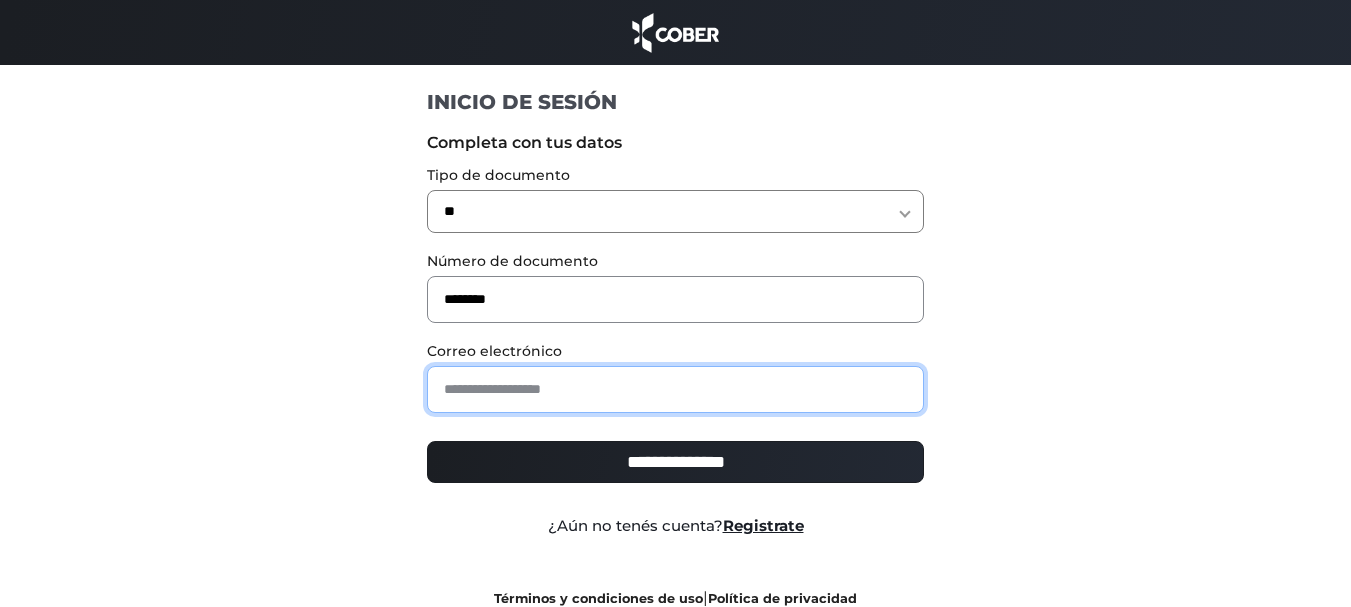 click at bounding box center (675, 389) 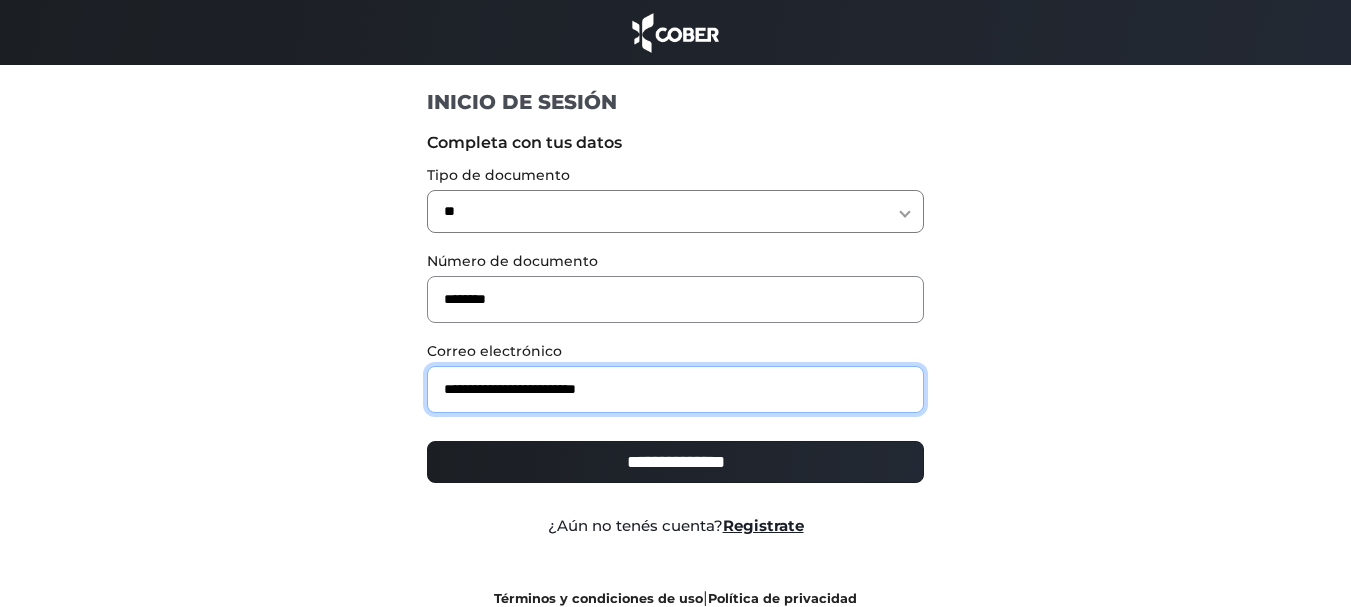 type on "**********" 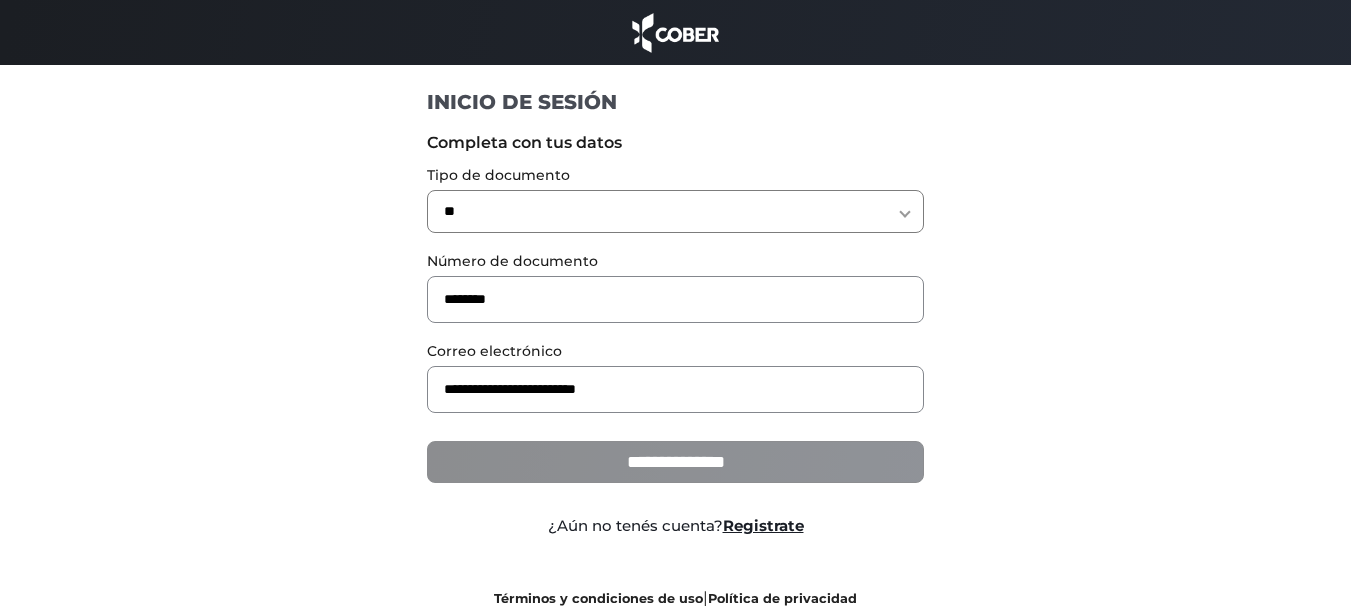 click on "**********" at bounding box center (675, 462) 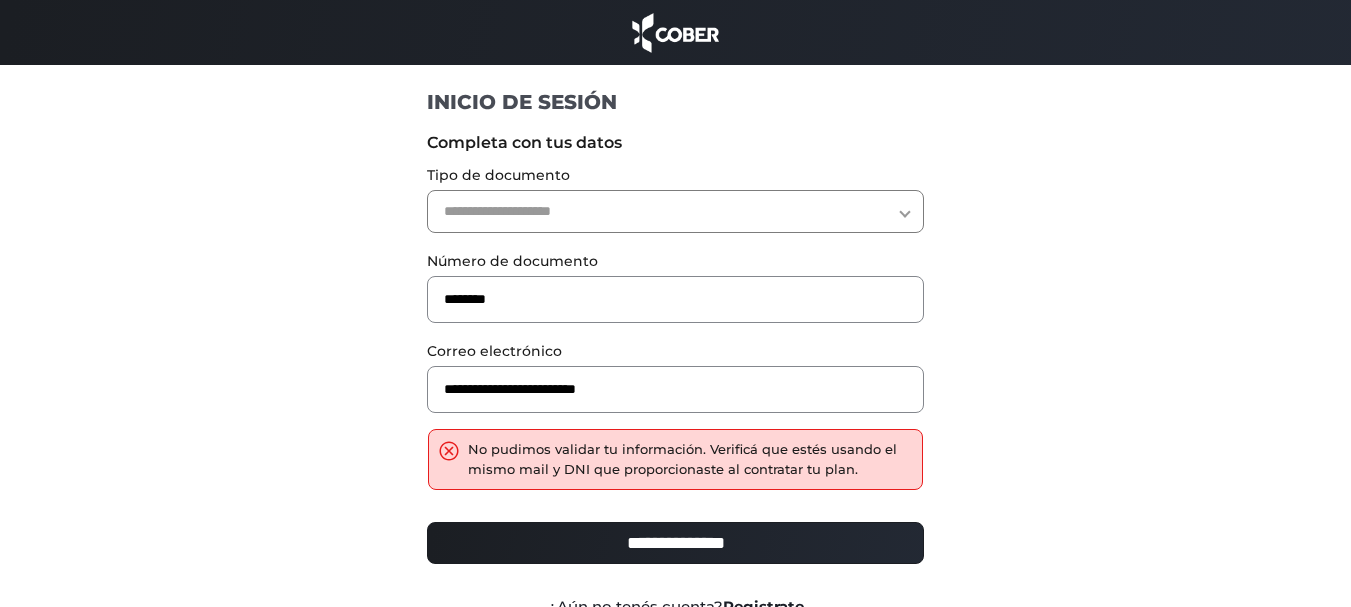 scroll, scrollTop: 0, scrollLeft: 0, axis: both 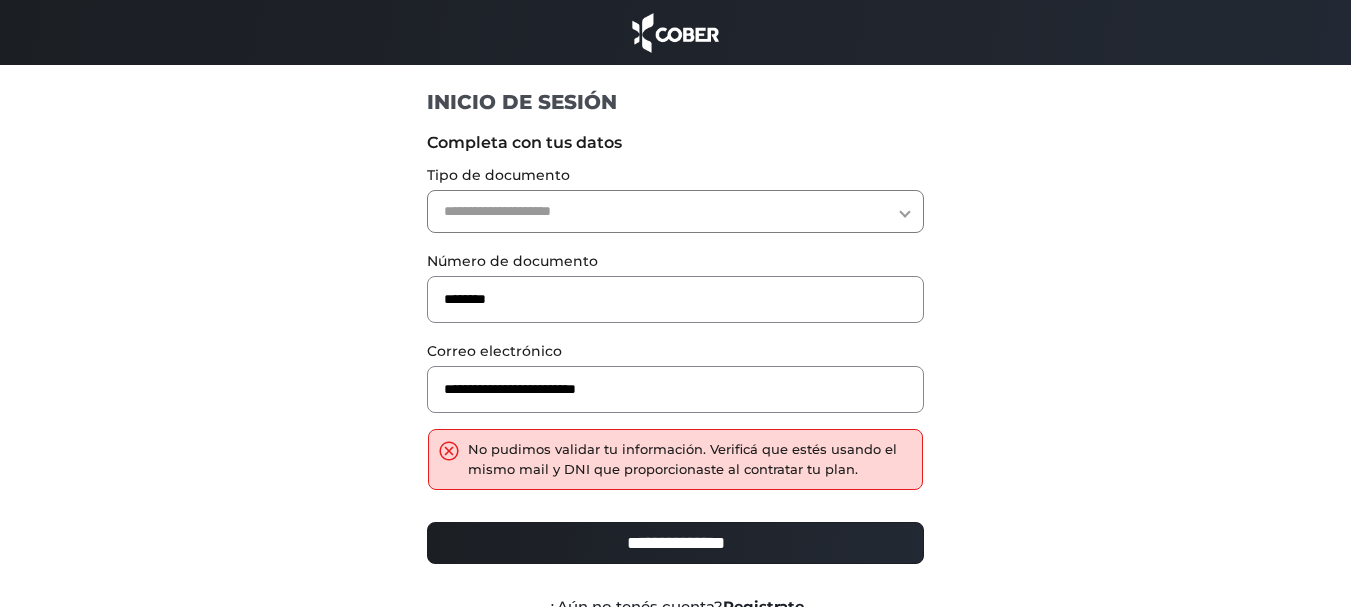 click on "**********" at bounding box center [675, 211] 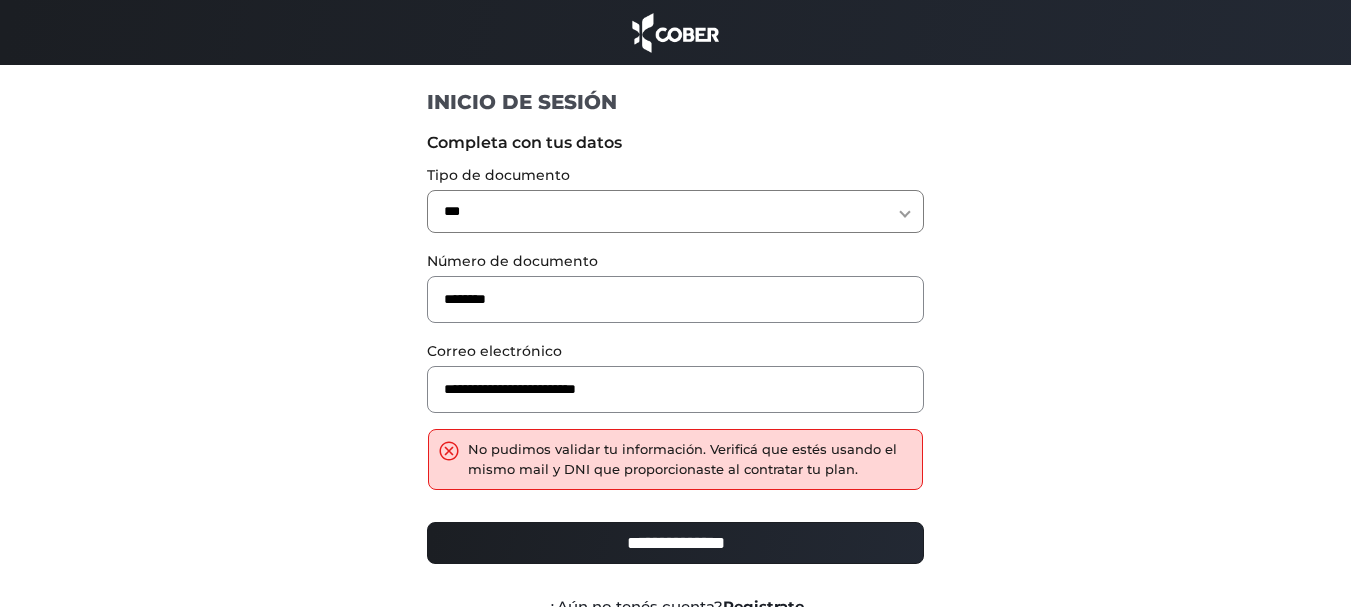 click on "**********" at bounding box center (675, 211) 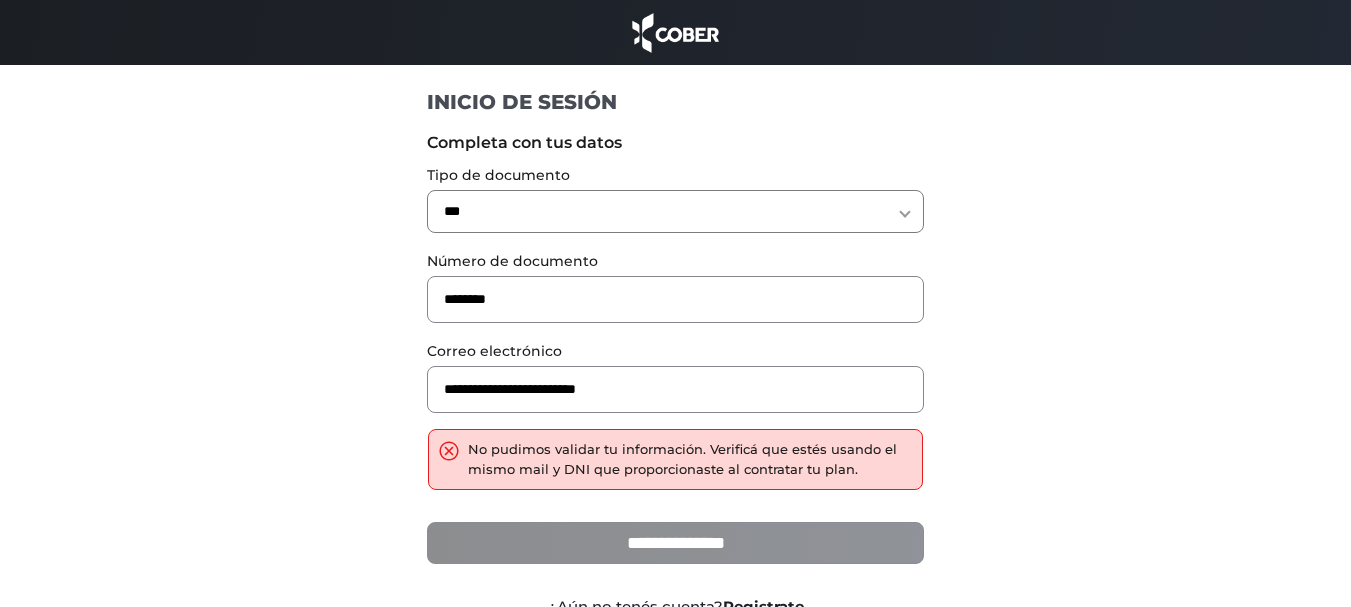 click on "**********" at bounding box center (675, 543) 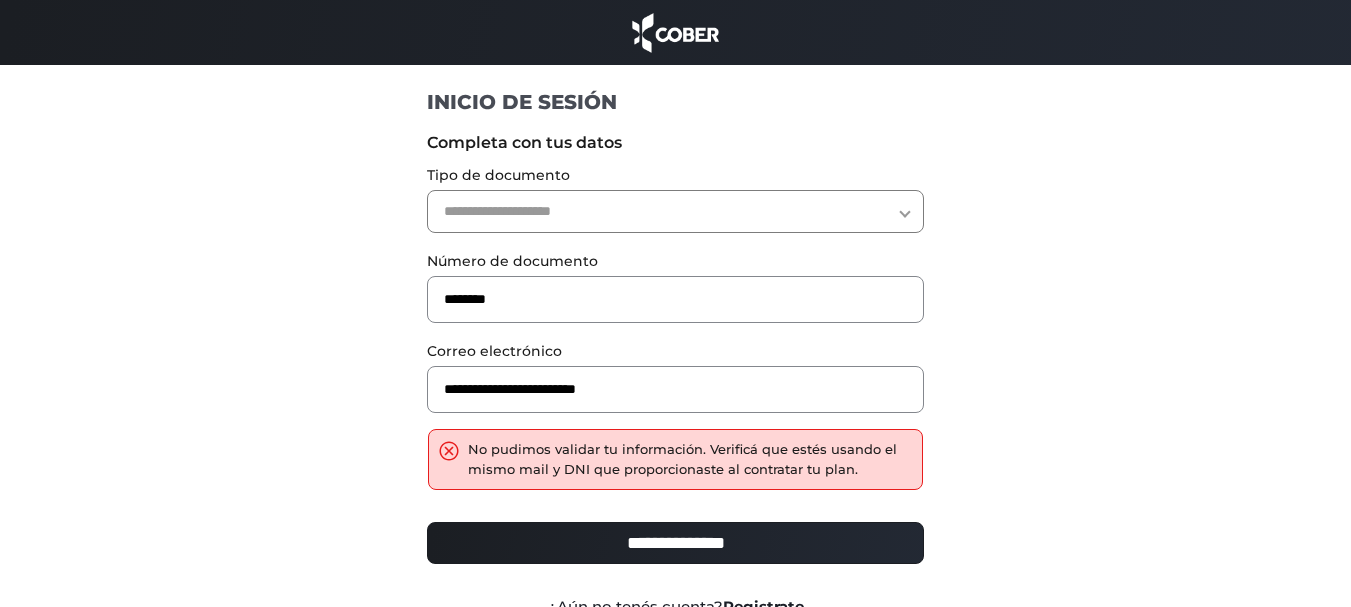 scroll, scrollTop: 0, scrollLeft: 0, axis: both 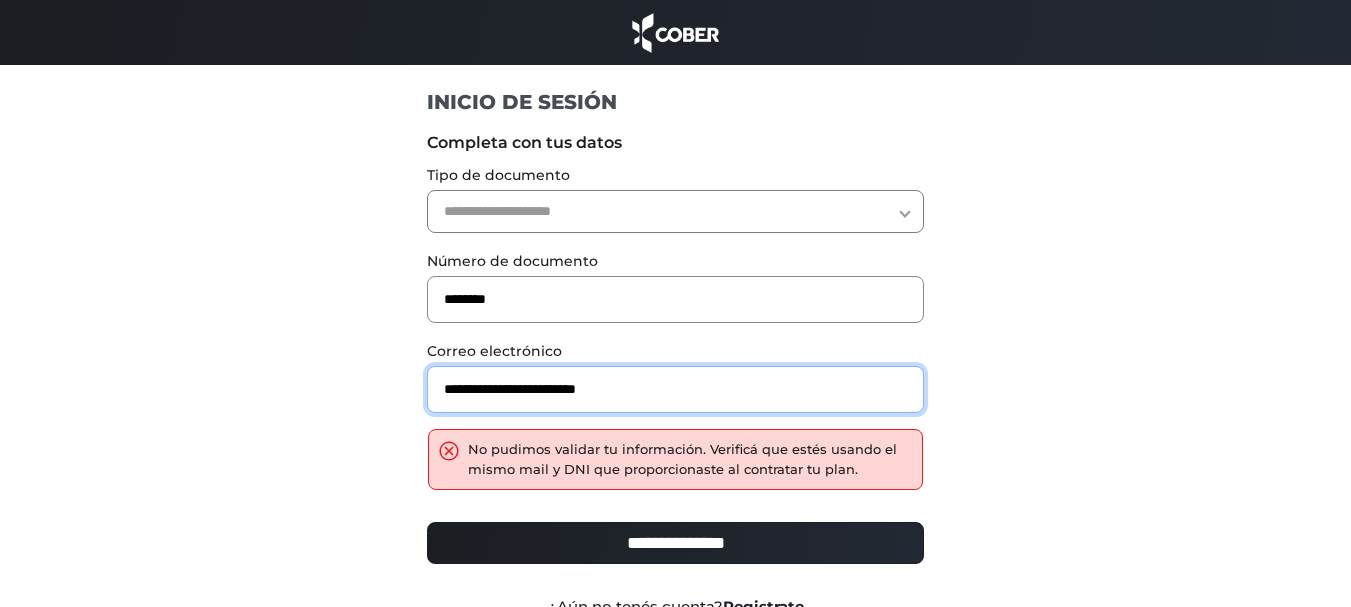 click on "**********" at bounding box center [675, 389] 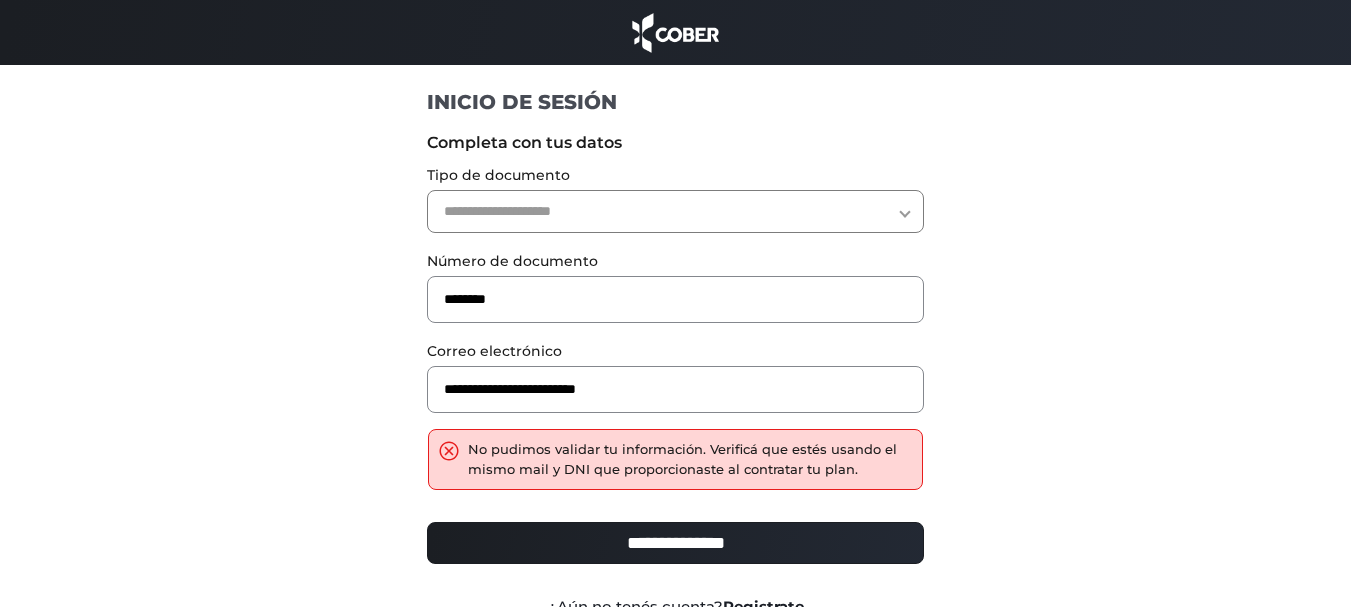 click on "**********" at bounding box center [675, 211] 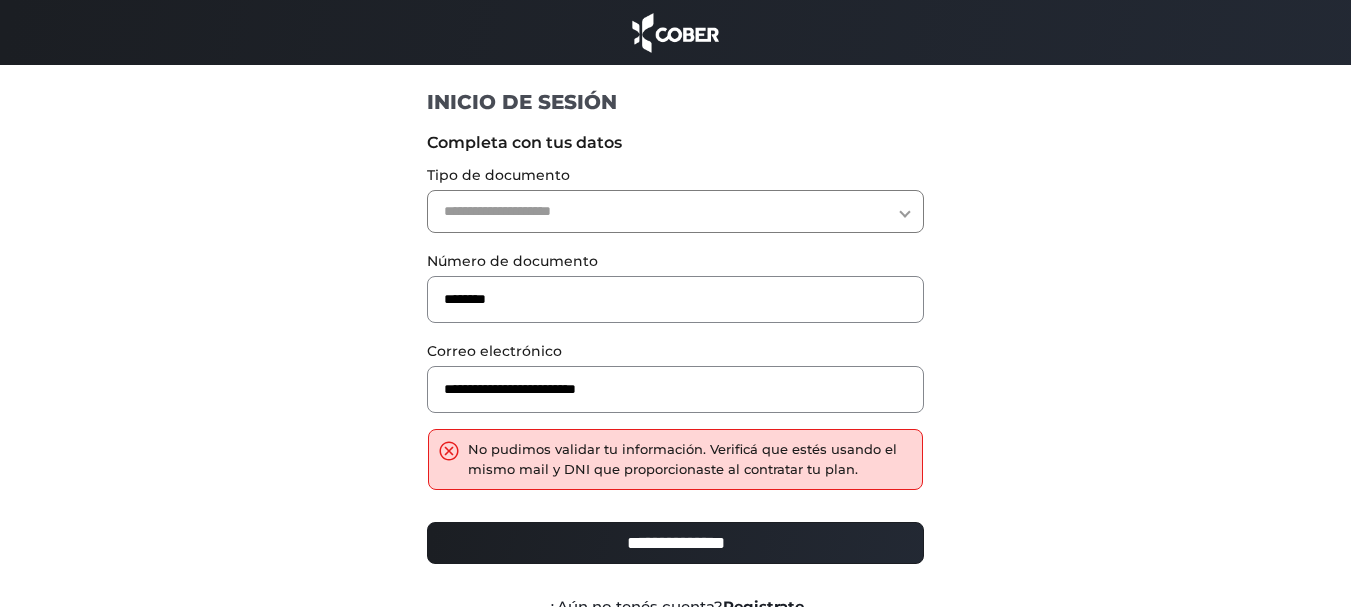 select on "**" 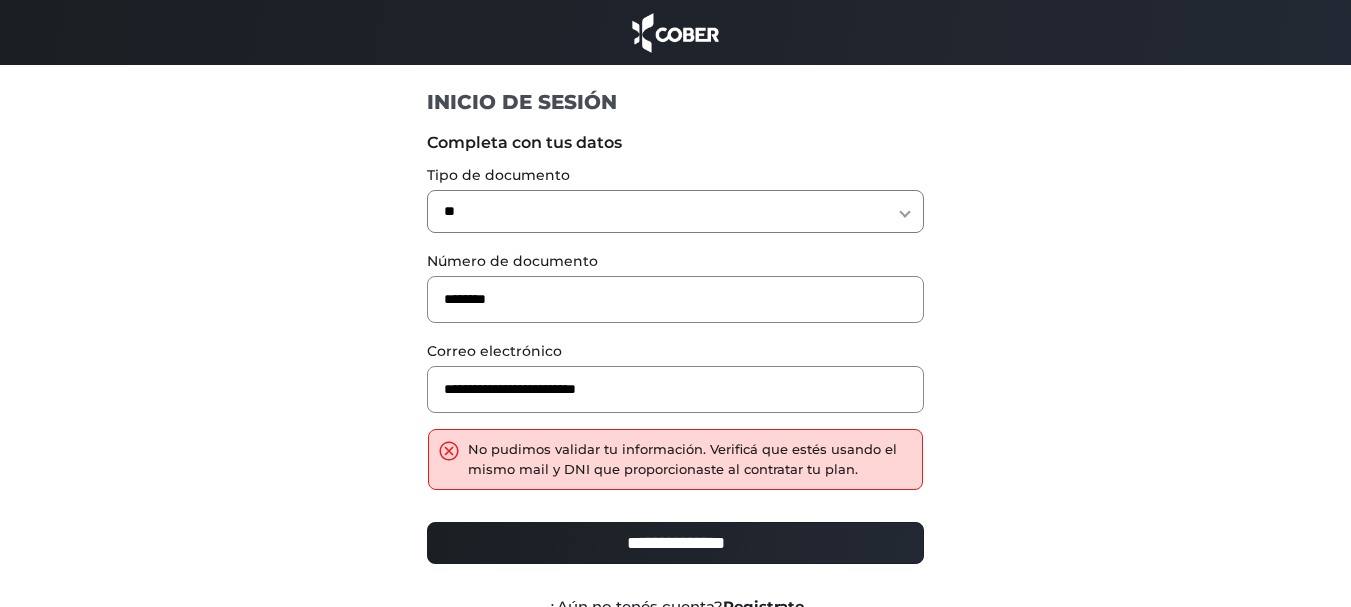 click on "**********" at bounding box center [675, 211] 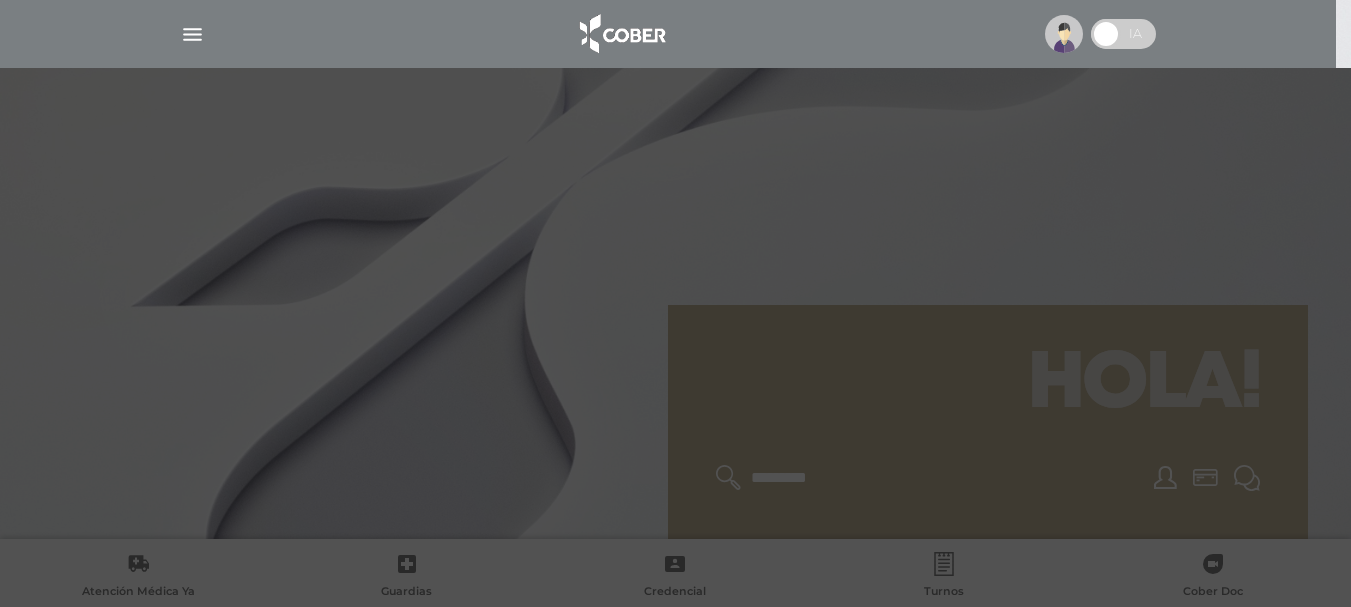 scroll, scrollTop: 0, scrollLeft: 0, axis: both 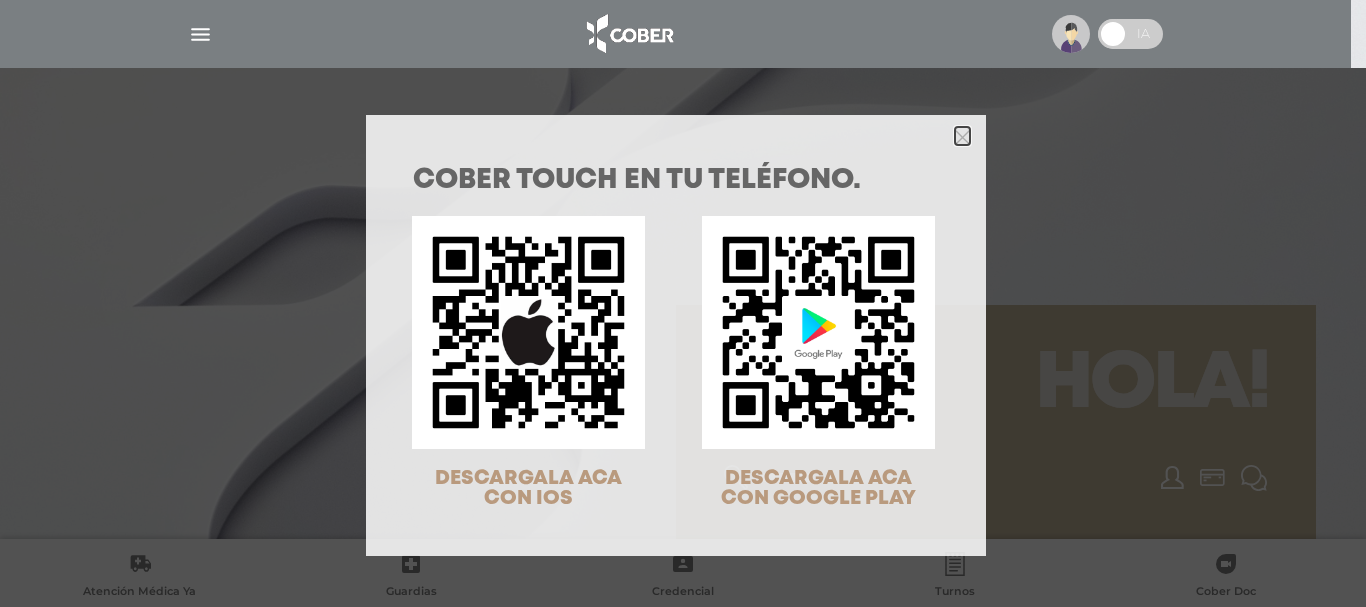click at bounding box center [962, 137] 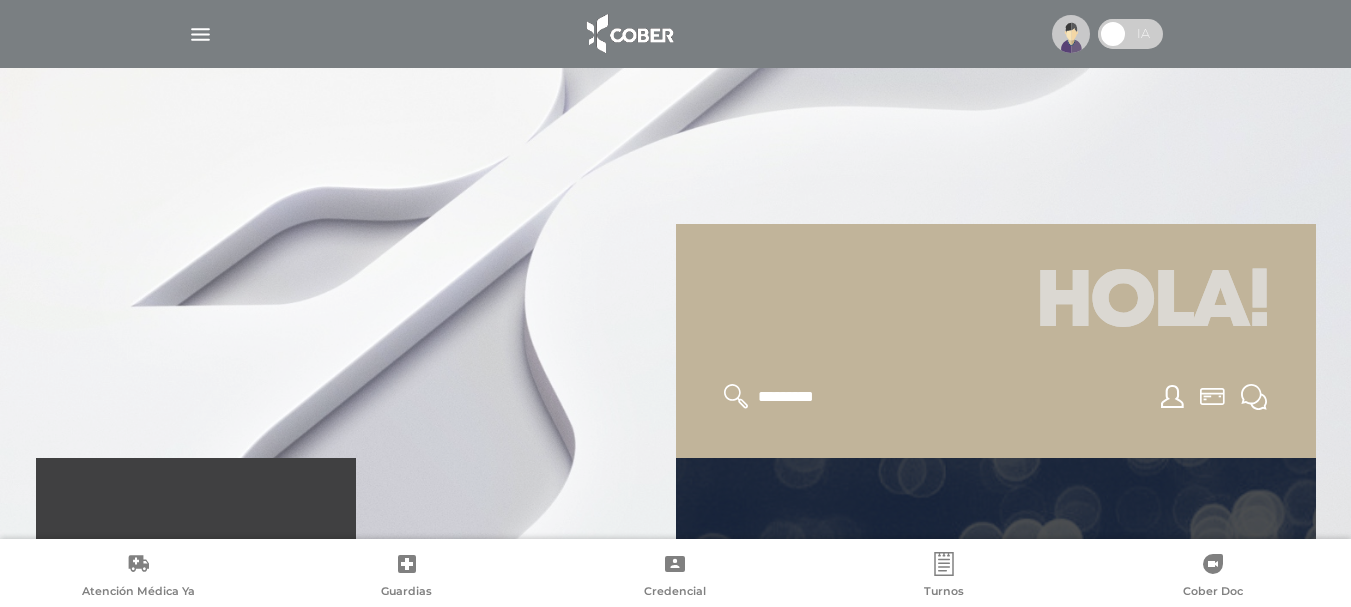 scroll, scrollTop: 400, scrollLeft: 0, axis: vertical 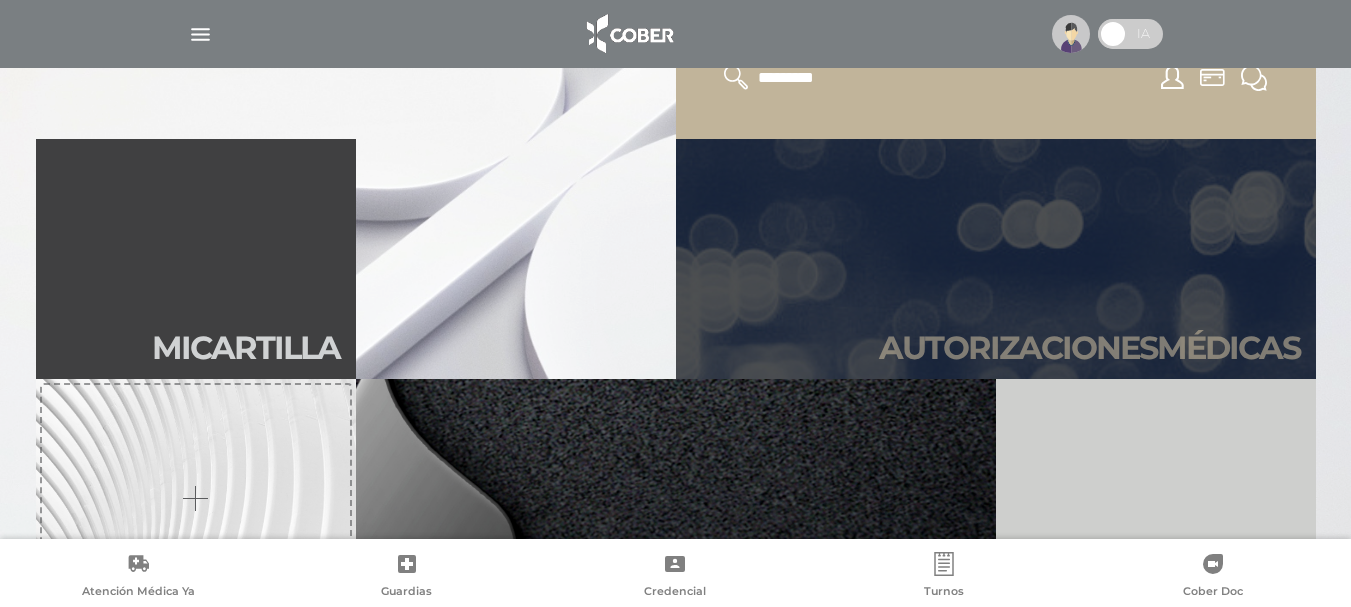 click on "Autori zaciones  médicas" at bounding box center (996, 259) 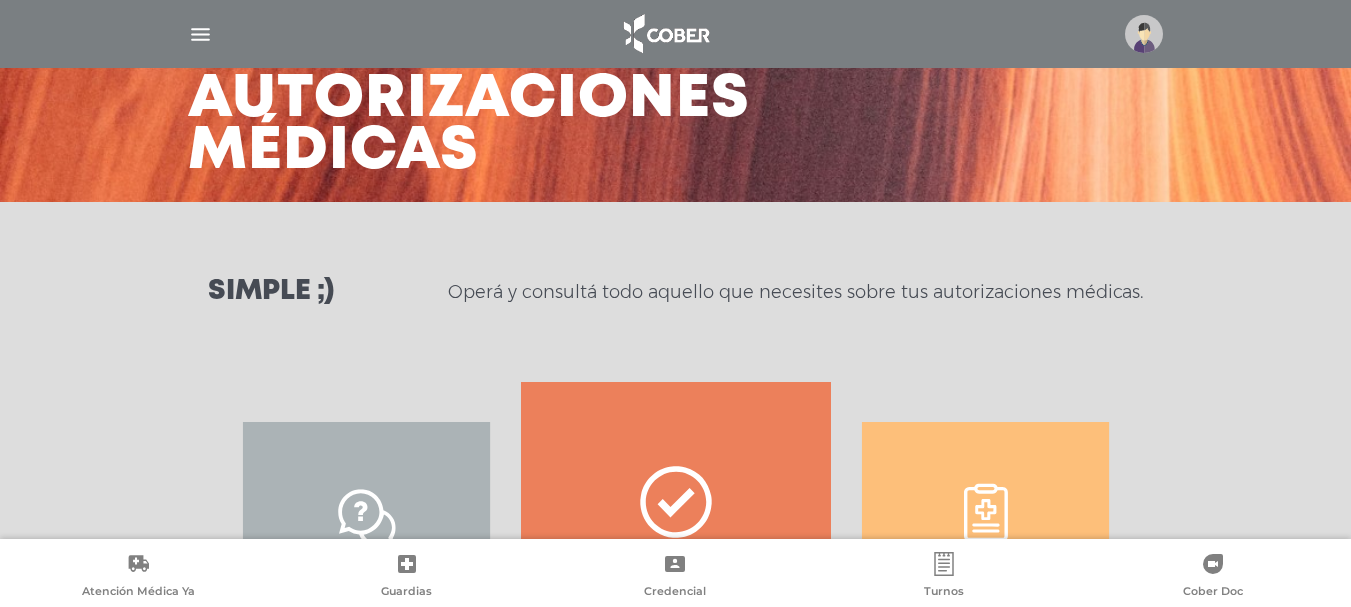 scroll, scrollTop: 300, scrollLeft: 0, axis: vertical 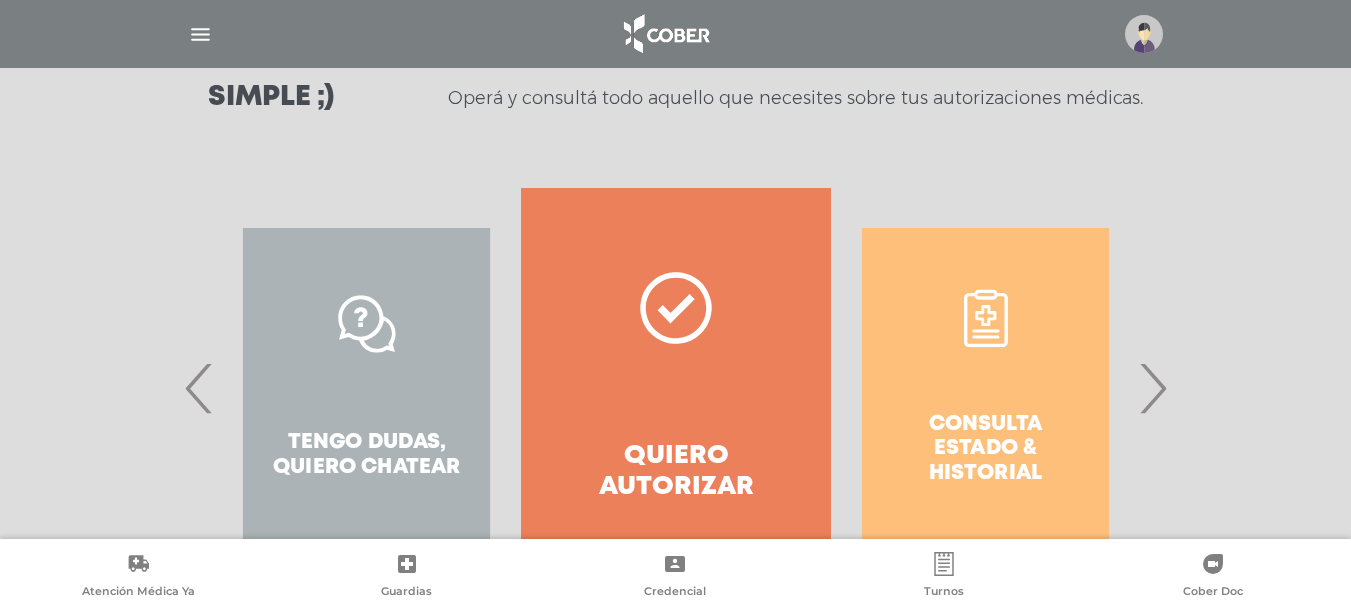 click on "Quiero autorizar" at bounding box center (675, 388) 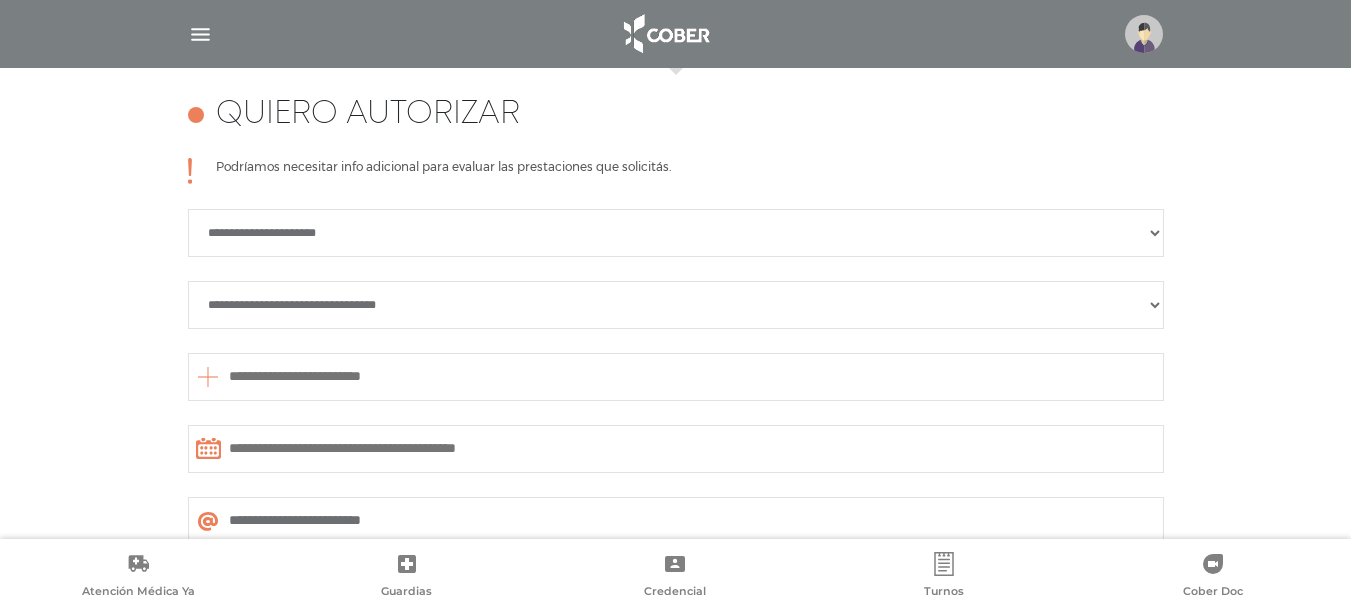 scroll, scrollTop: 888, scrollLeft: 0, axis: vertical 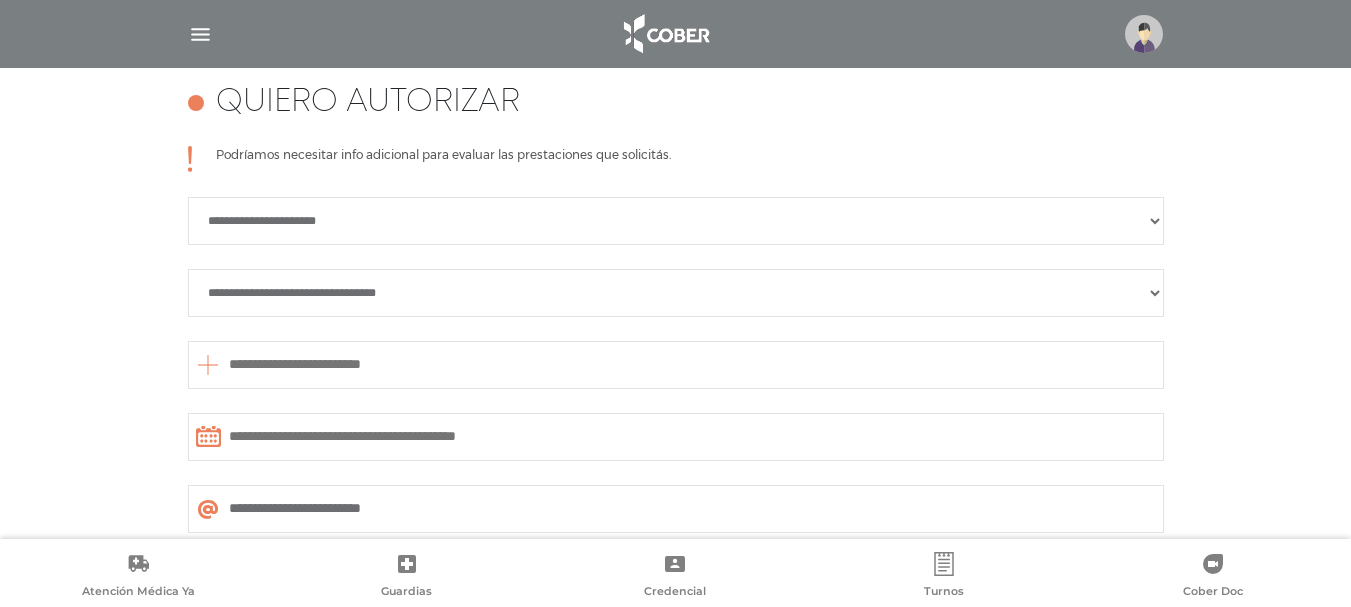 click on "**********" at bounding box center (676, 221) 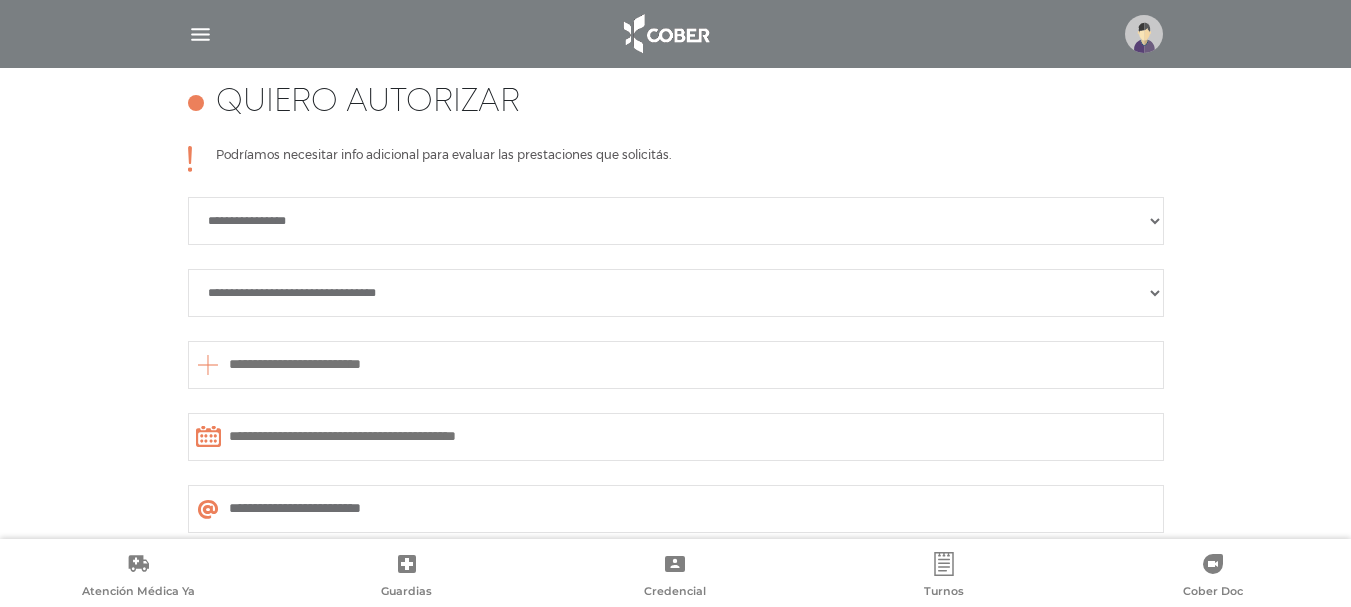 click on "**********" at bounding box center (676, 221) 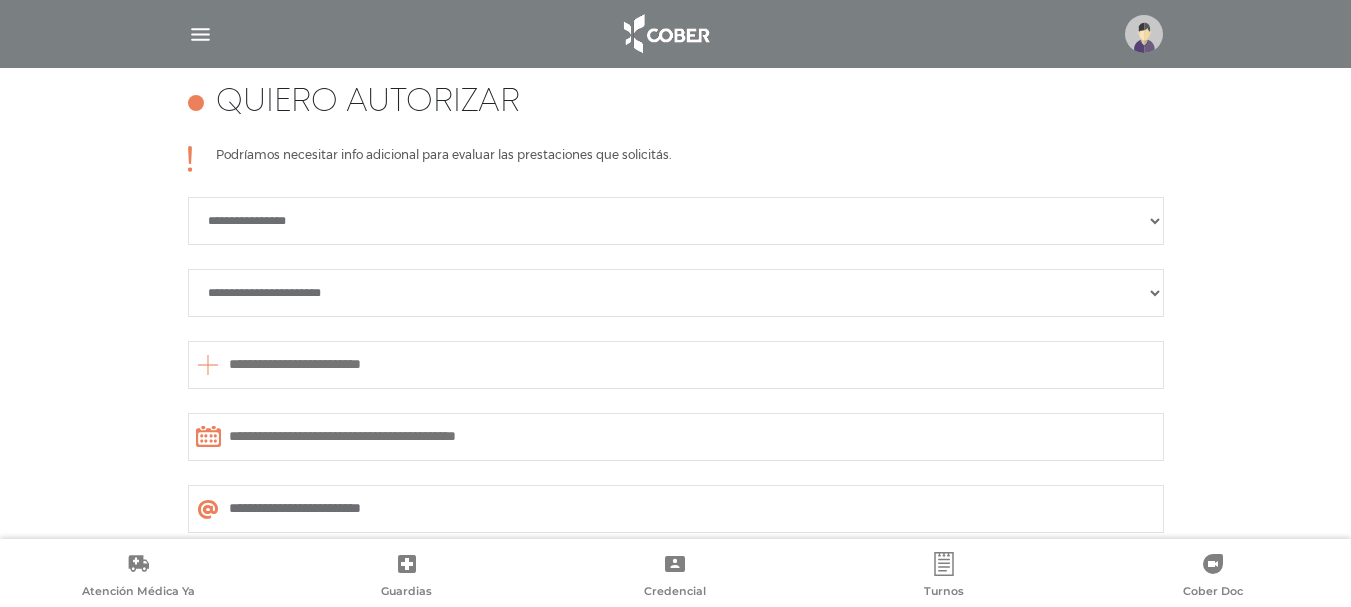 click on "**********" at bounding box center [676, 293] 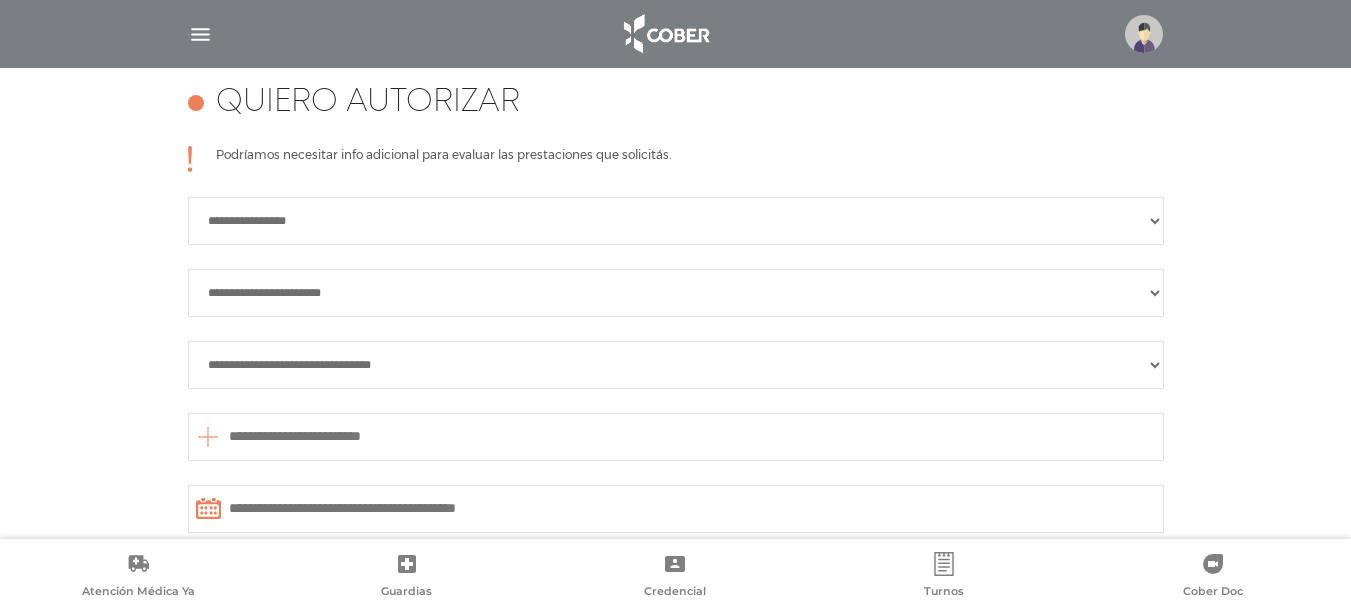 click on "**********" at bounding box center (676, 365) 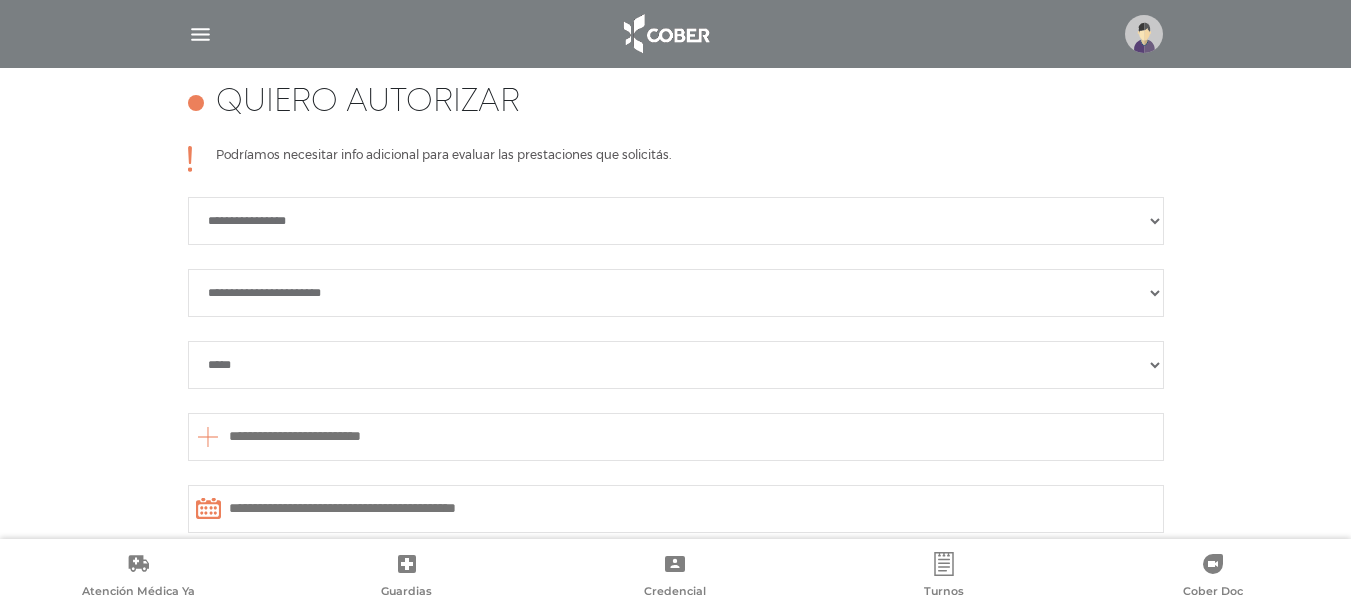 click on "**********" at bounding box center (676, 365) 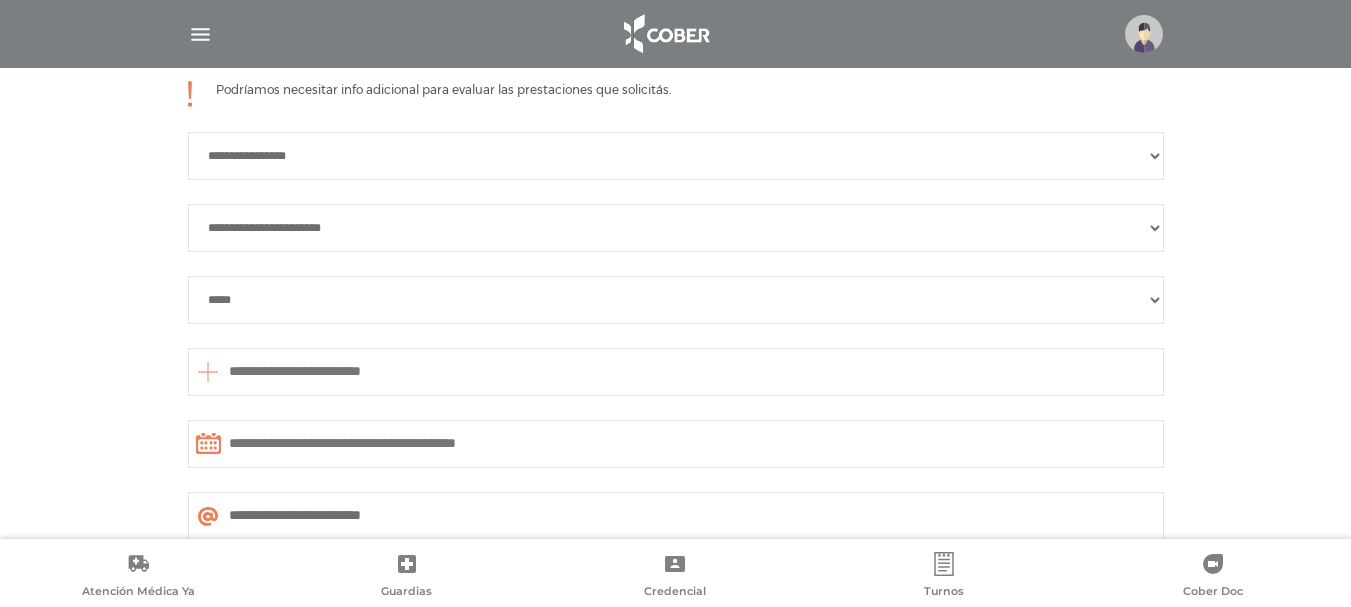 scroll, scrollTop: 988, scrollLeft: 0, axis: vertical 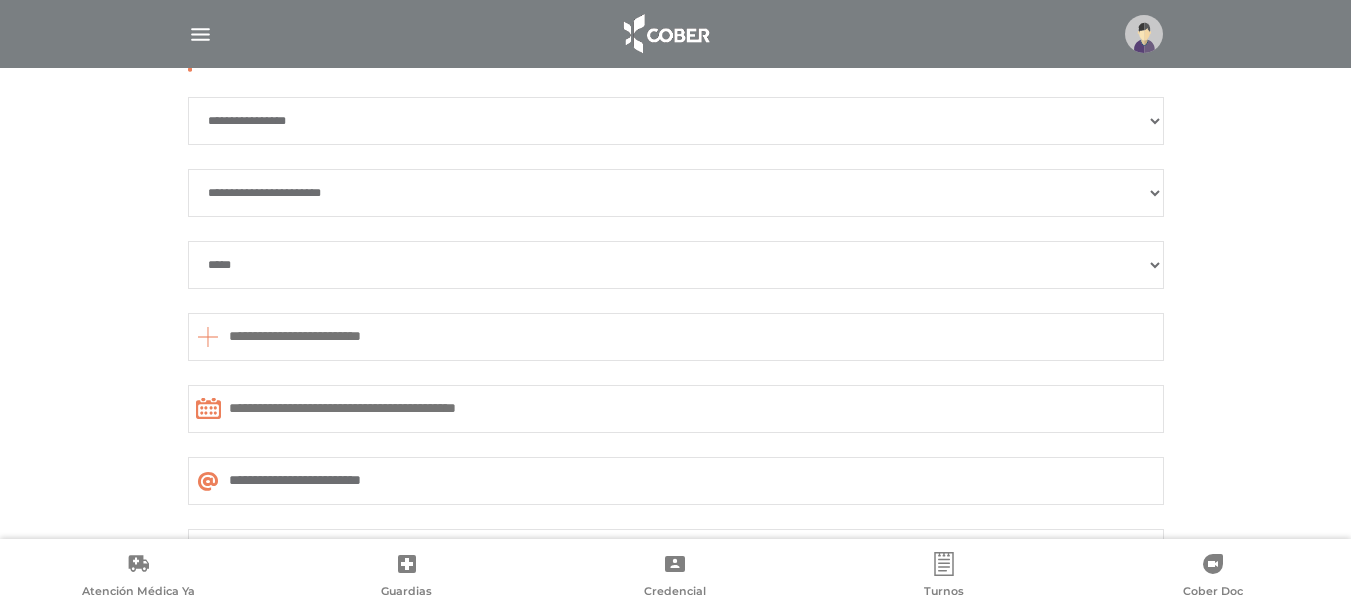 click at bounding box center (676, 337) 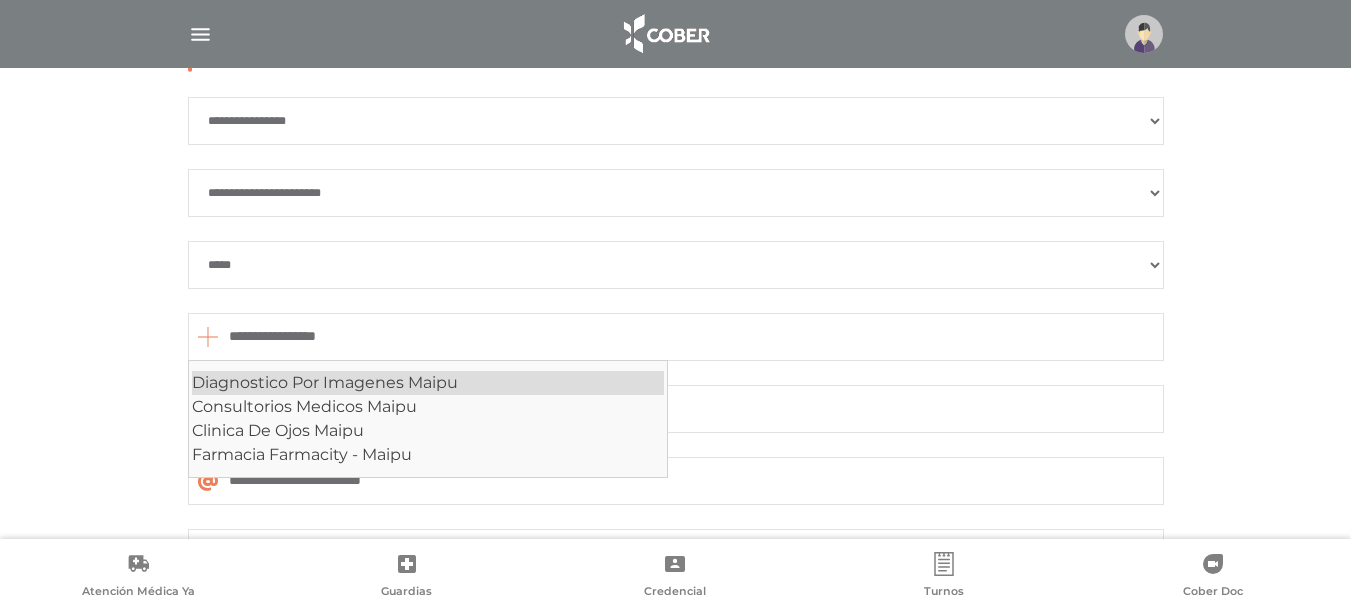 click on "Diagnostico Por Imagenes Maipu" at bounding box center [428, 383] 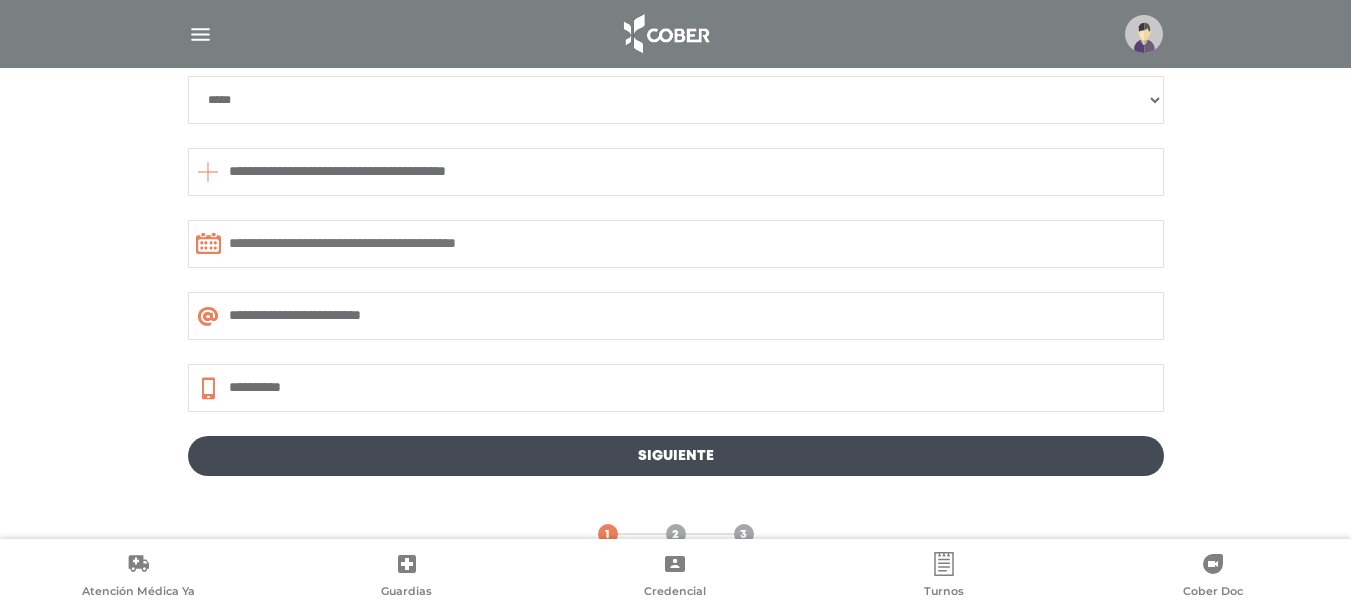 scroll, scrollTop: 1188, scrollLeft: 0, axis: vertical 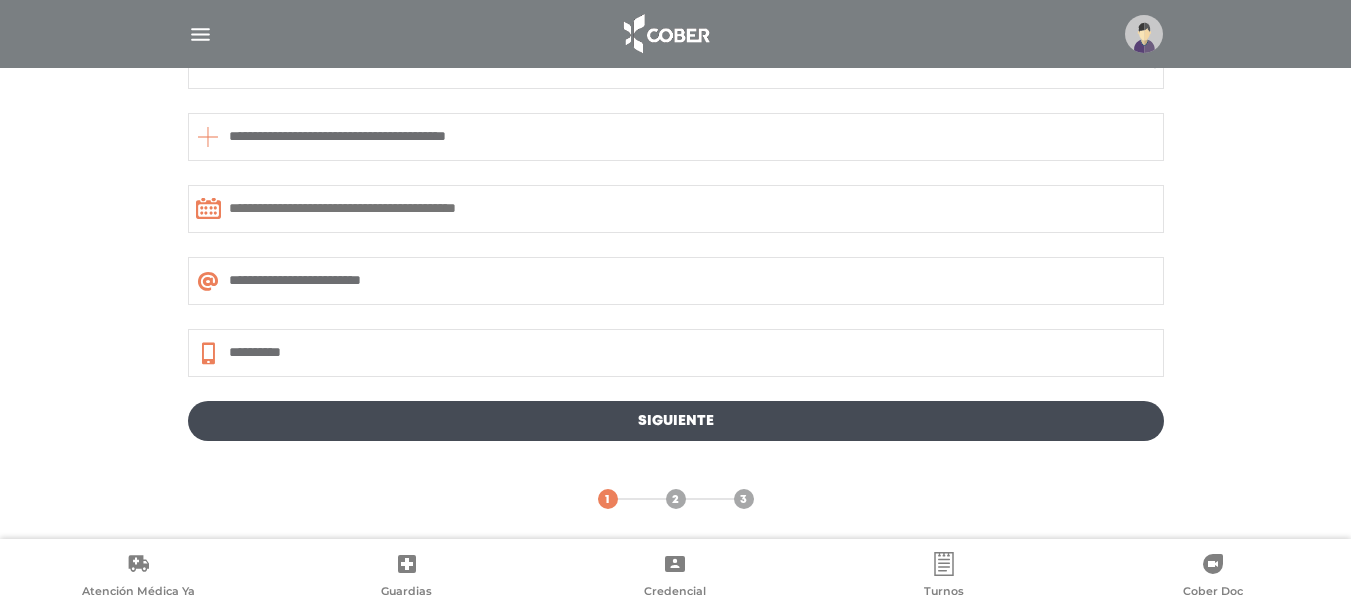type on "**********" 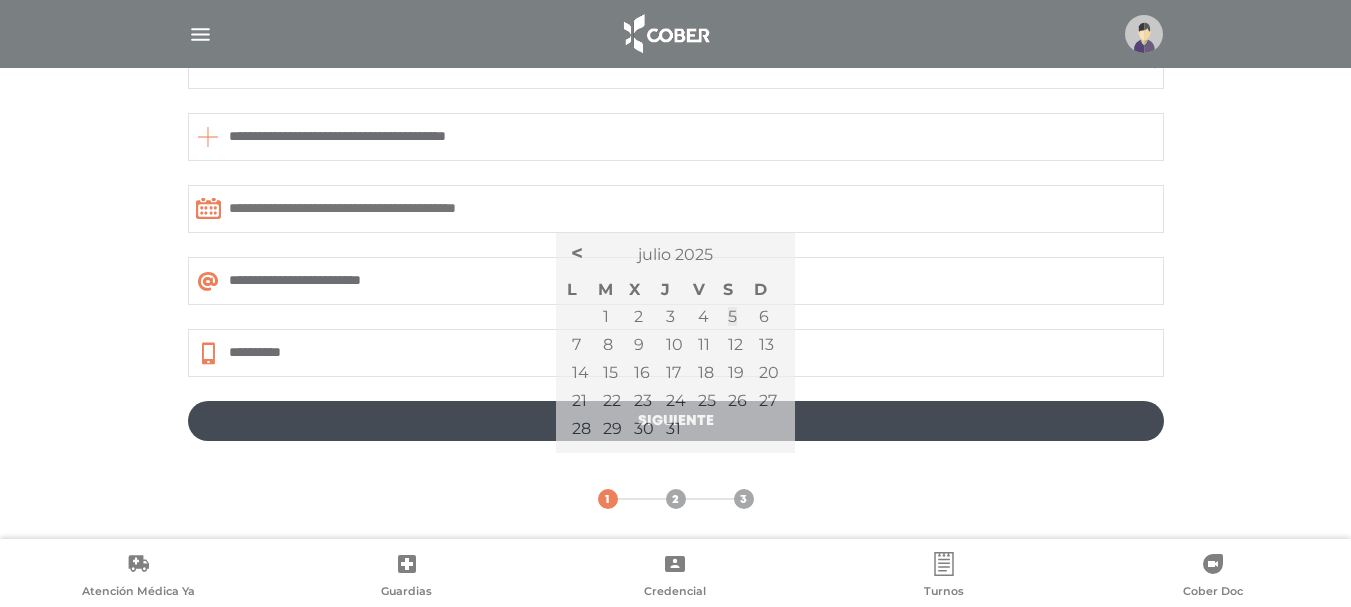 click at bounding box center [676, 209] 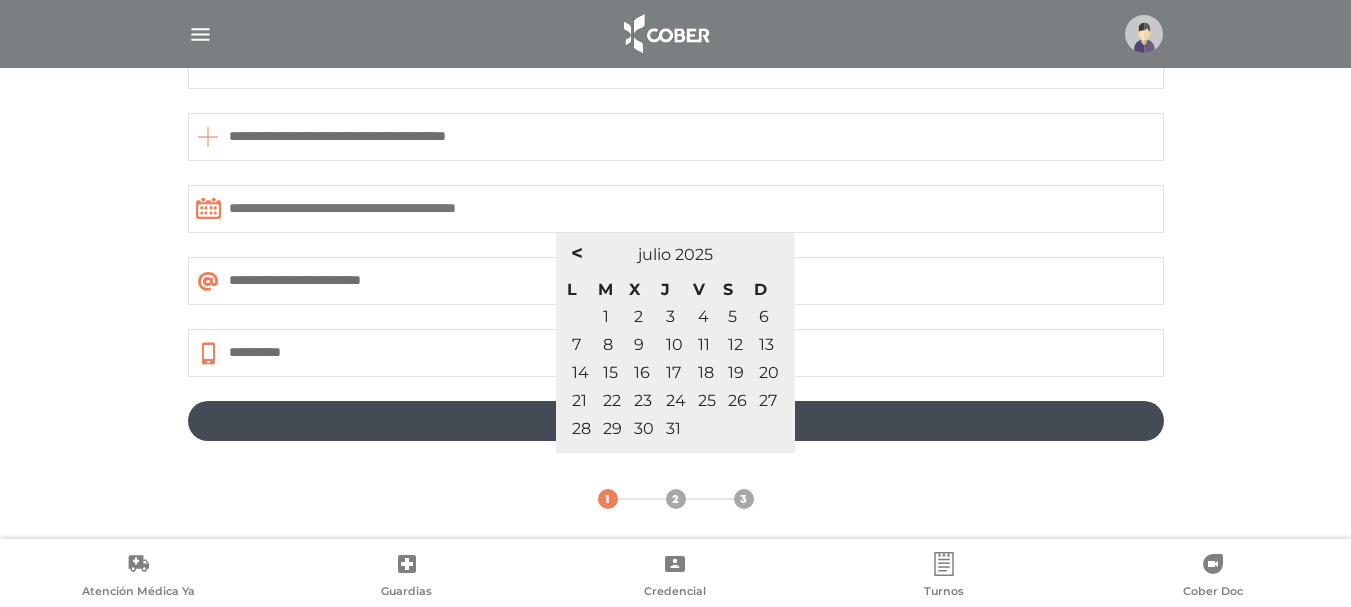 click on "26" at bounding box center (764, 316) 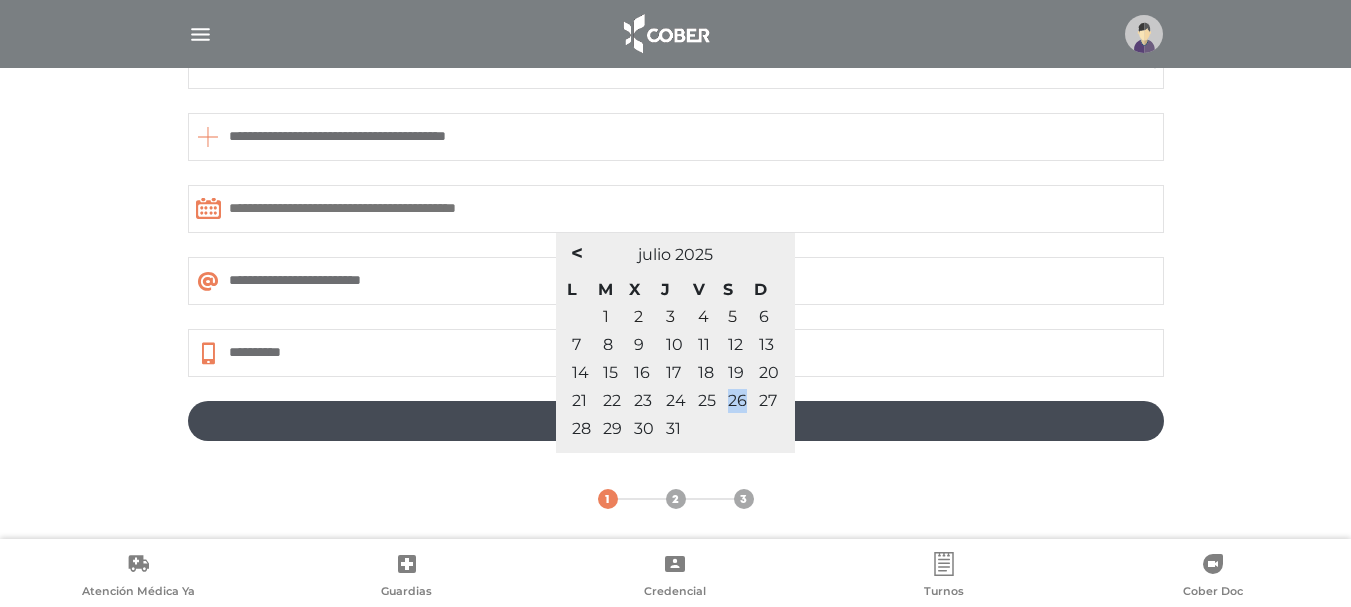 click on "26" at bounding box center (764, 316) 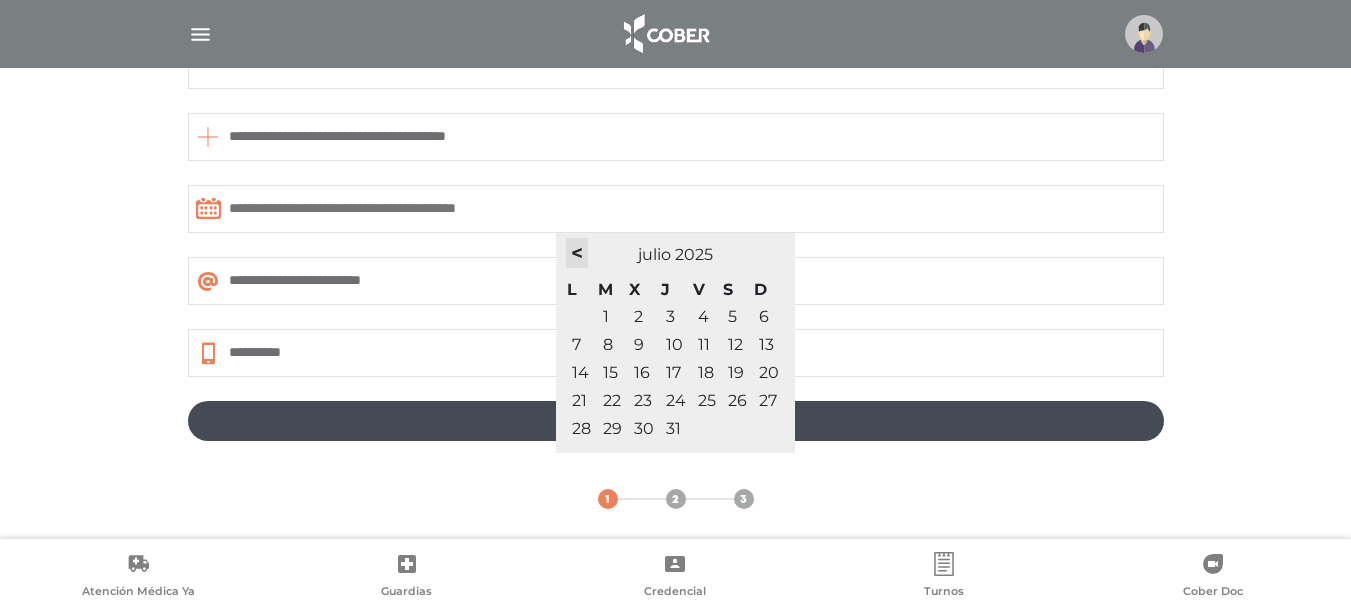 click on "<" at bounding box center (577, 253) 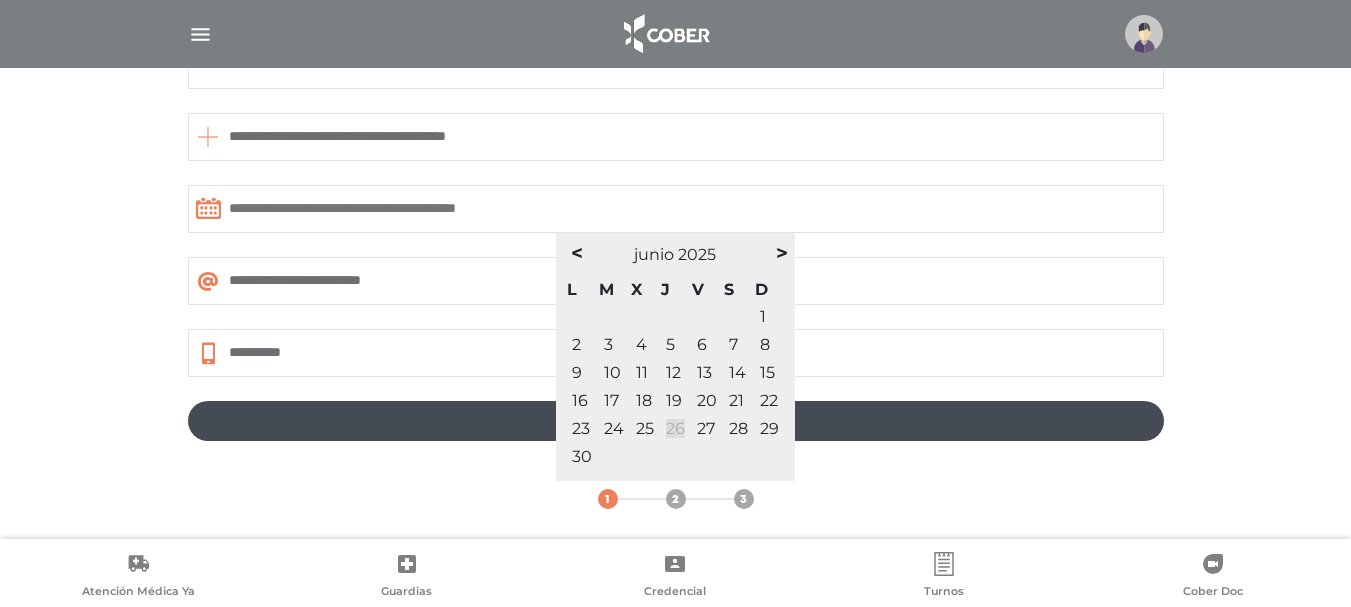 click on "26" at bounding box center (675, 428) 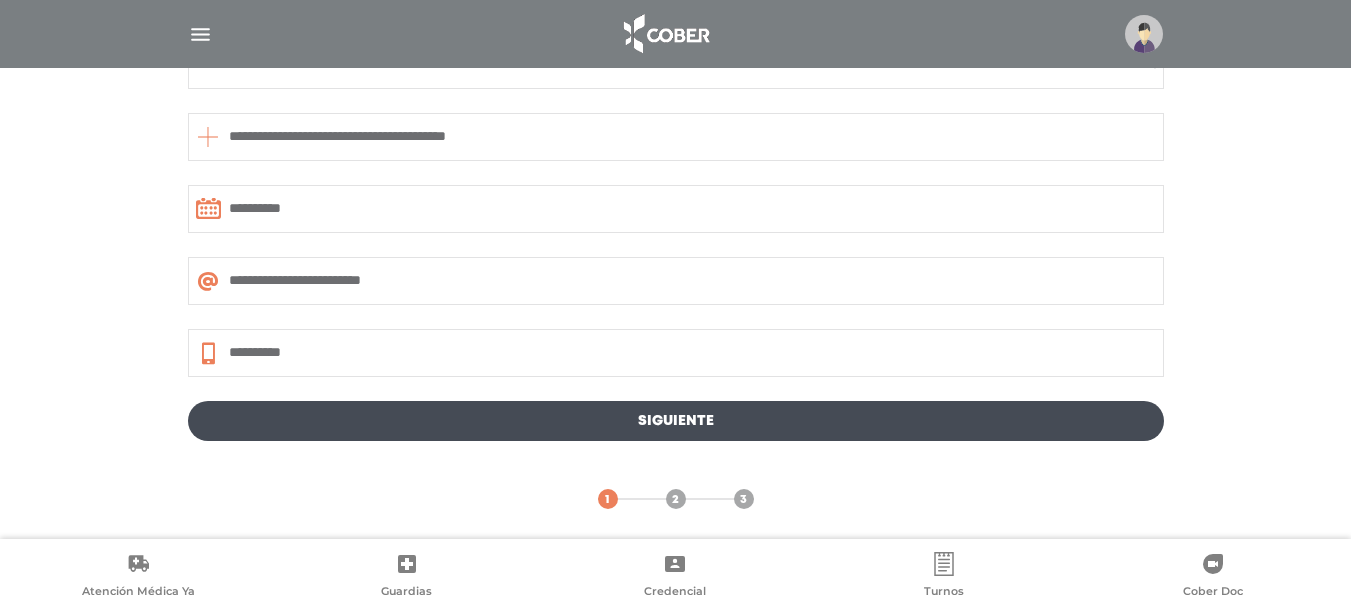 click on "Siguiente" at bounding box center (676, 421) 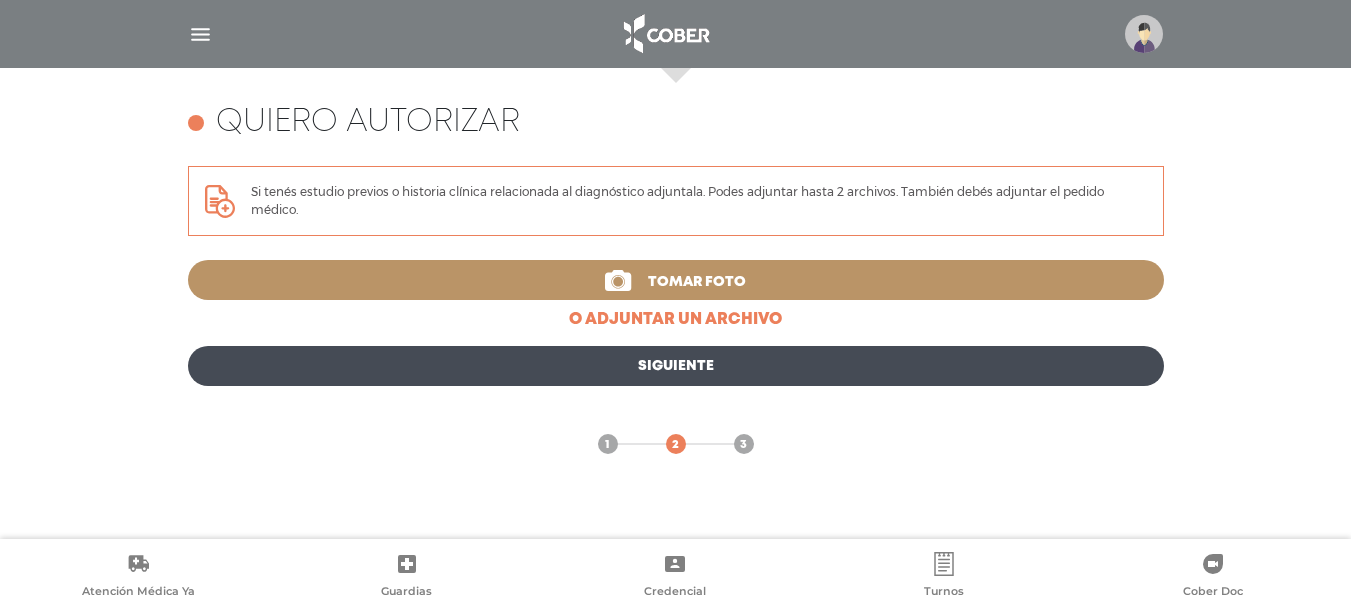 scroll, scrollTop: 813, scrollLeft: 0, axis: vertical 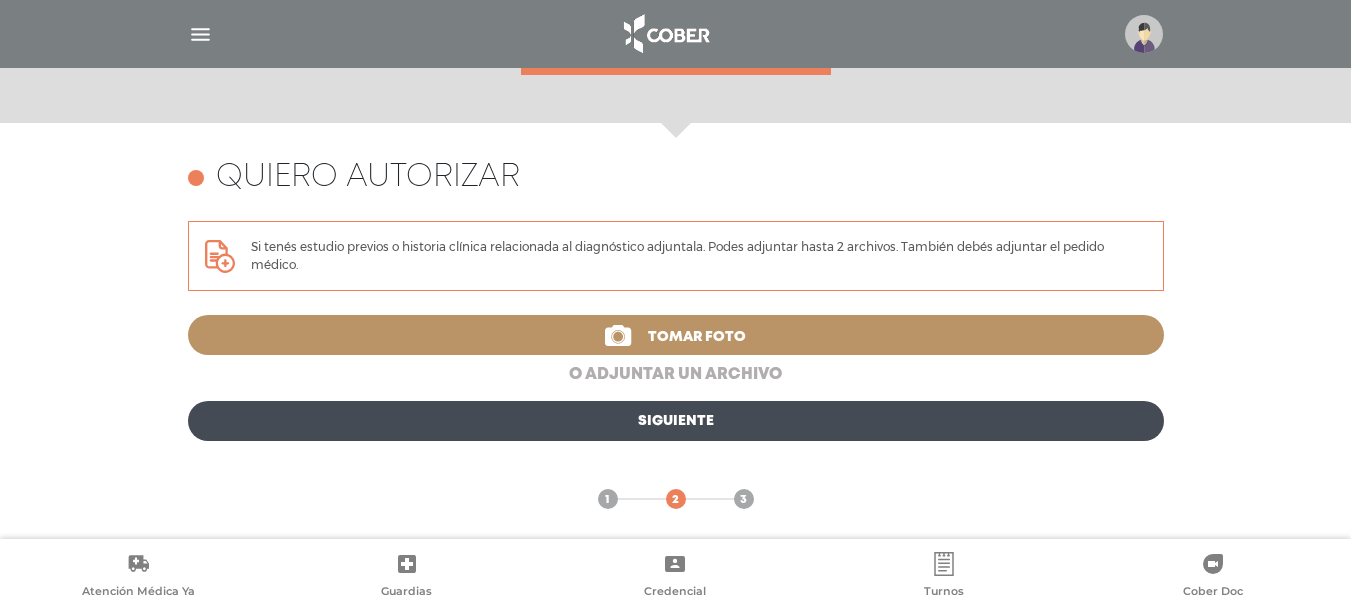 click on "o adjuntar un archivo" at bounding box center (676, 375) 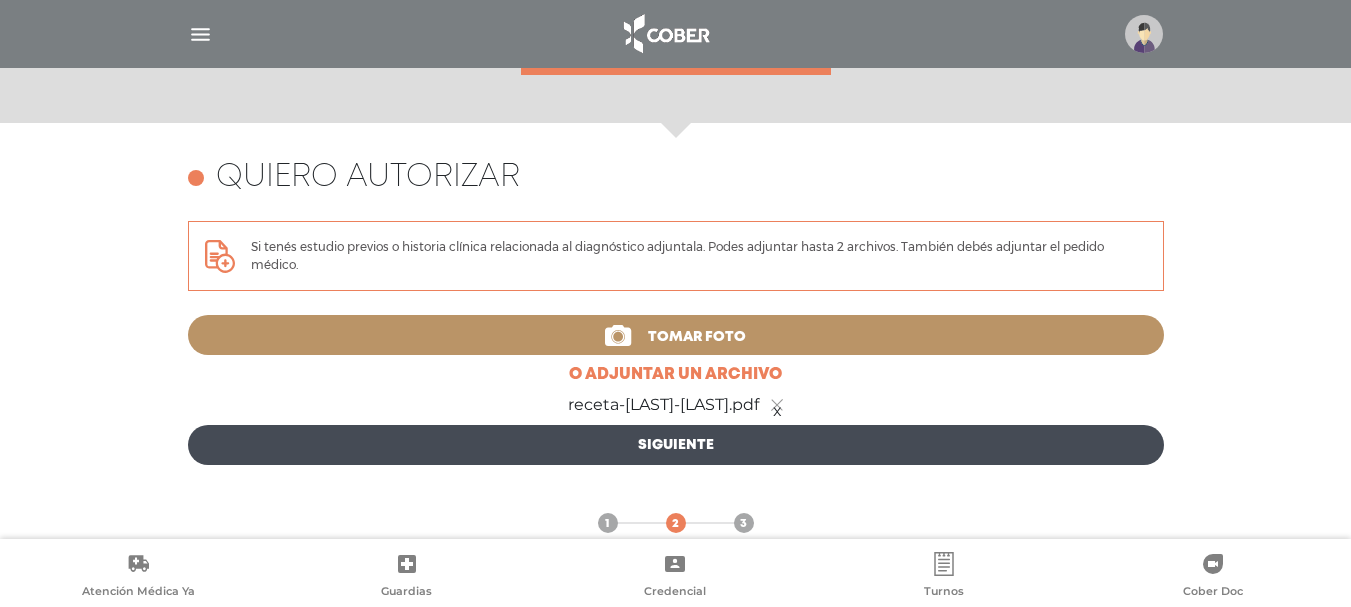 click on "Siguiente" at bounding box center [676, 445] 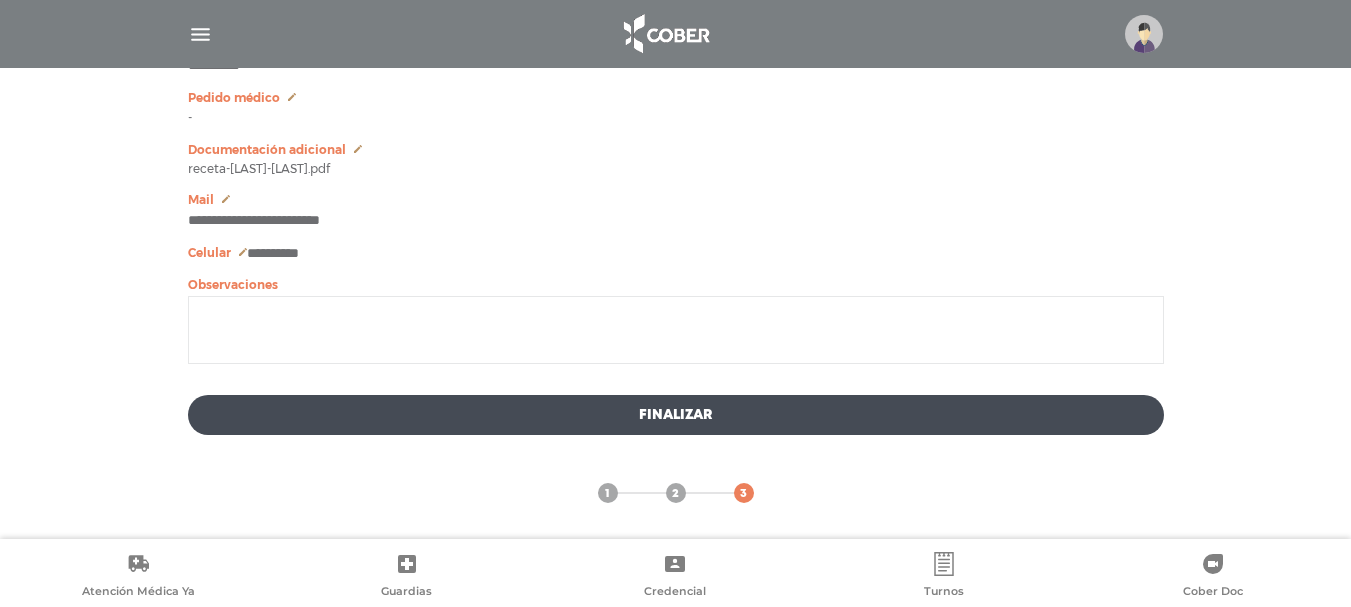 scroll, scrollTop: 1288, scrollLeft: 0, axis: vertical 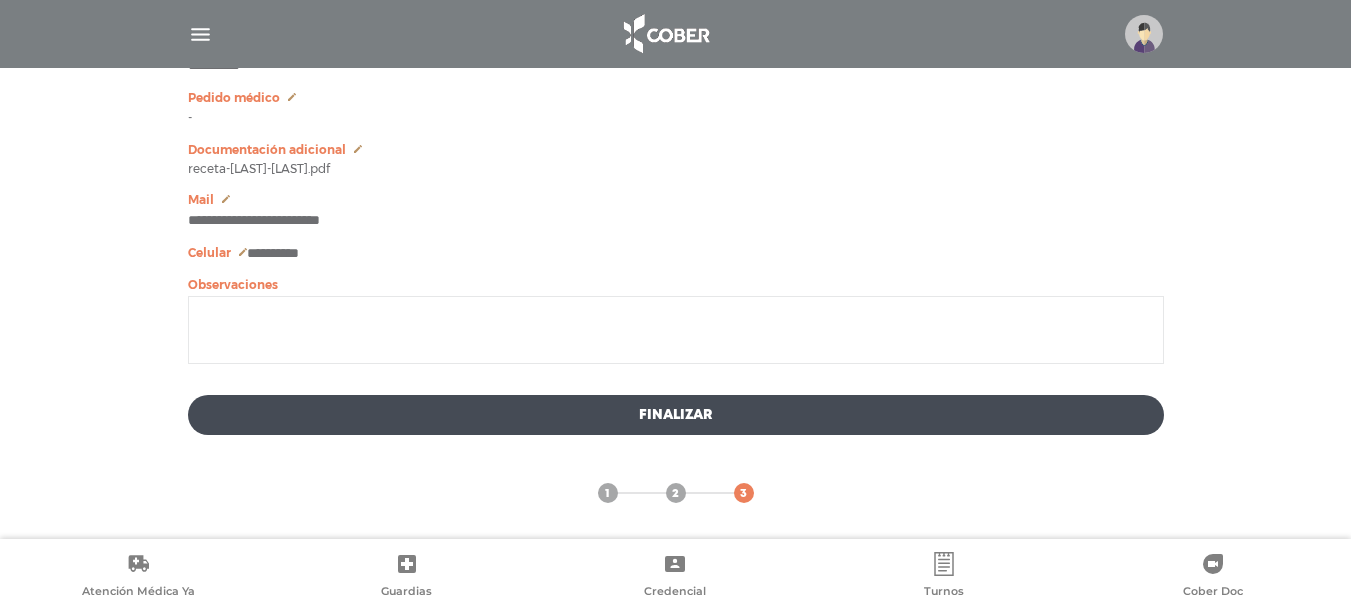 click on "Finalizar" at bounding box center (676, 415) 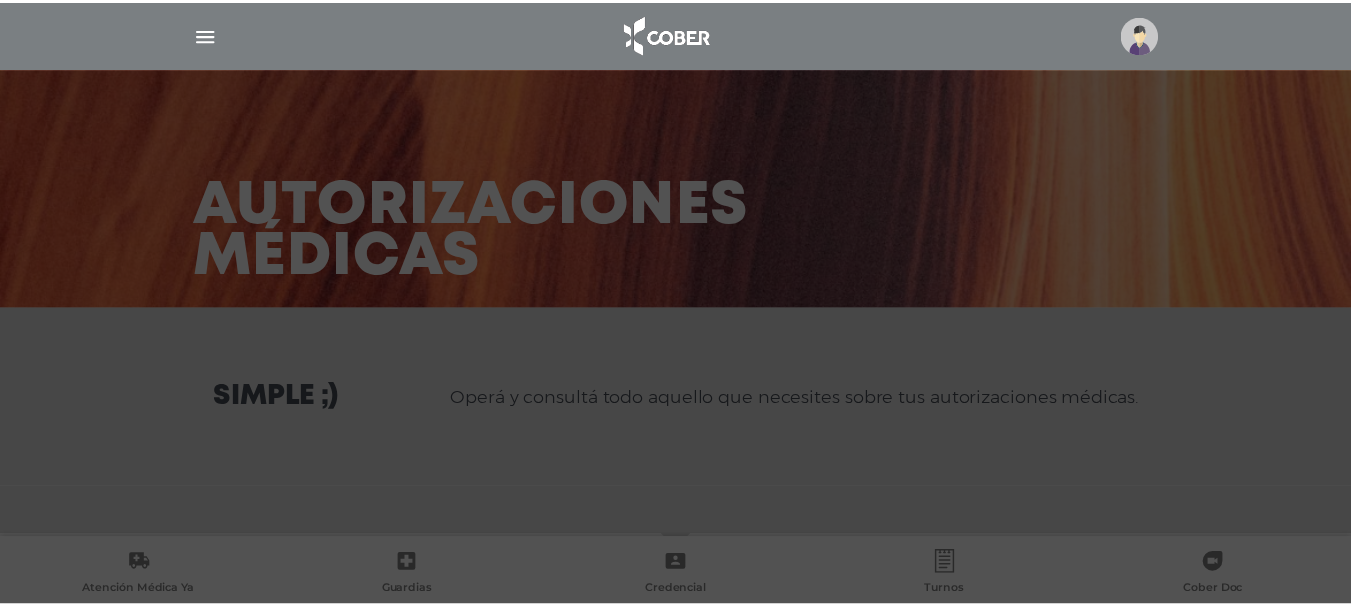 scroll, scrollTop: 0, scrollLeft: 0, axis: both 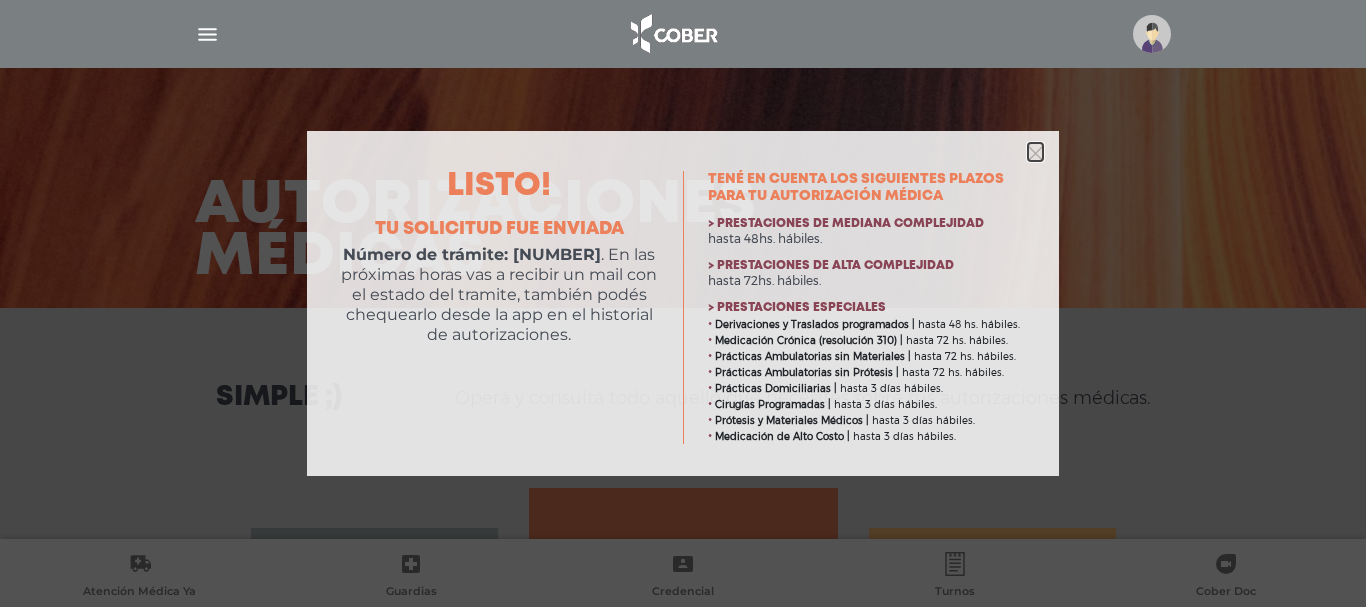 click at bounding box center [1035, 153] 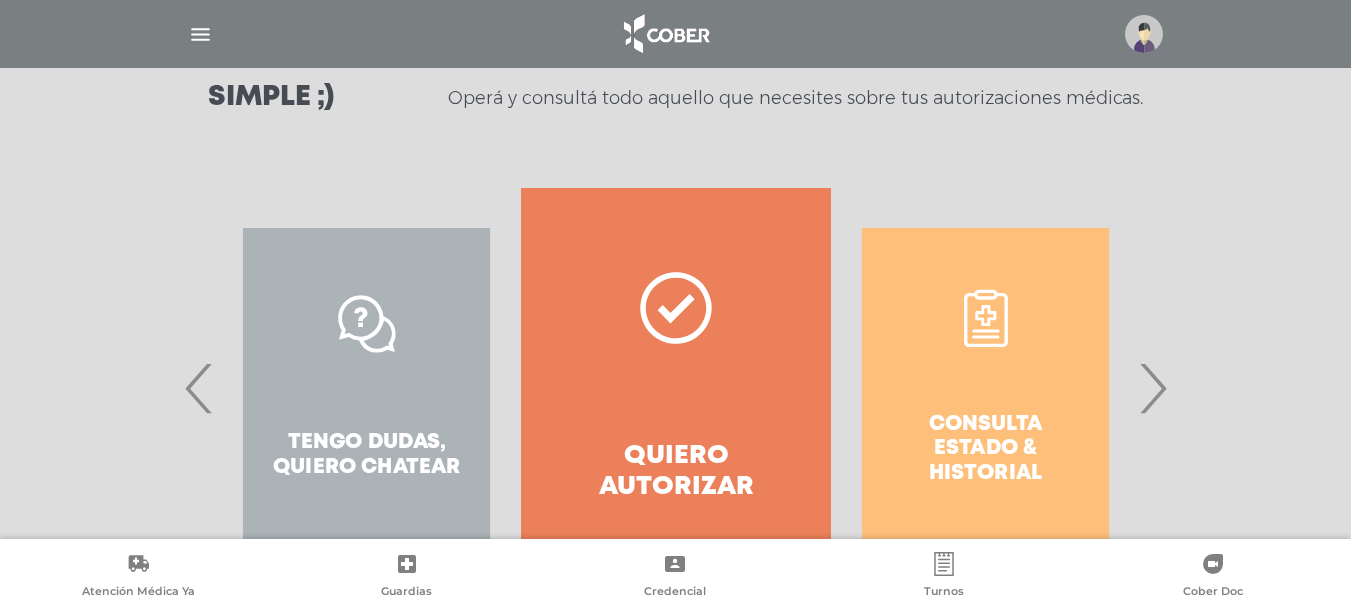click on "Quiero autorizar" at bounding box center [675, 388] 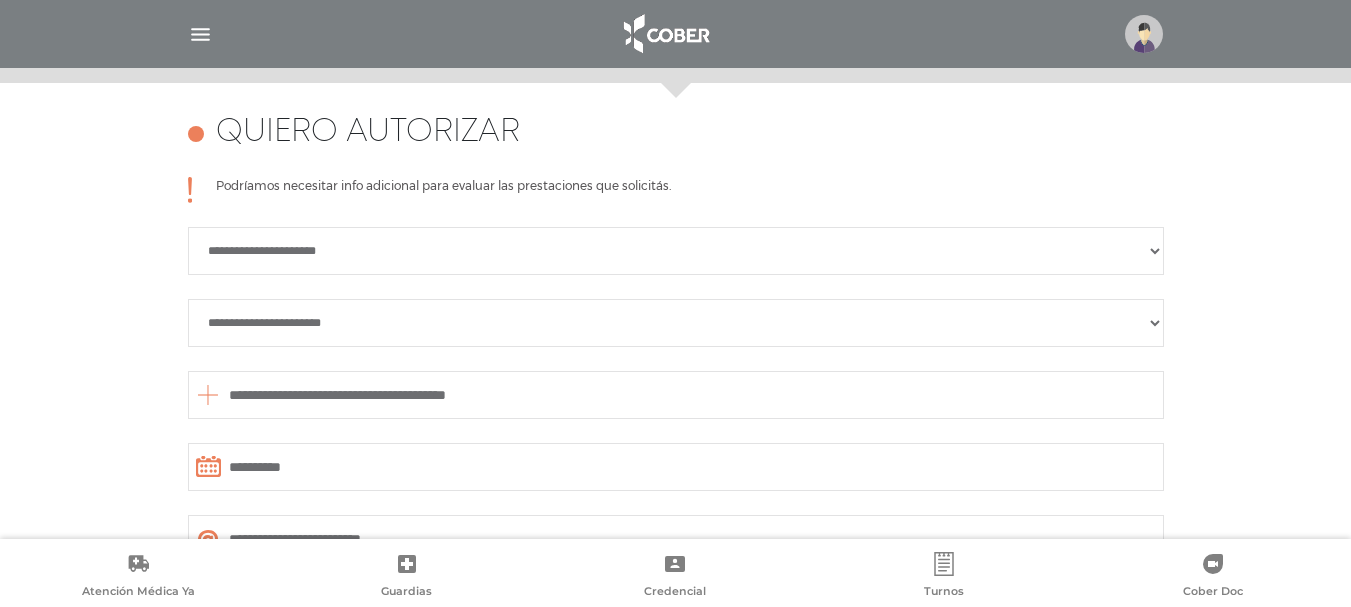 scroll, scrollTop: 888, scrollLeft: 0, axis: vertical 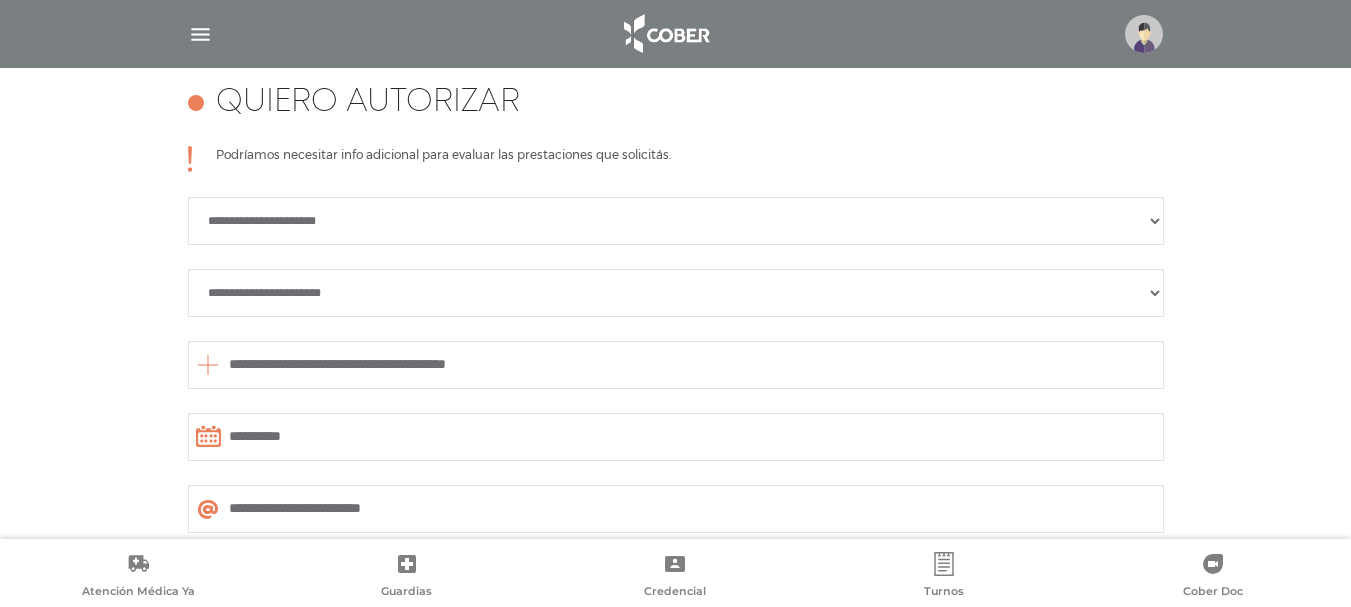 click on "**********" at bounding box center (676, 221) 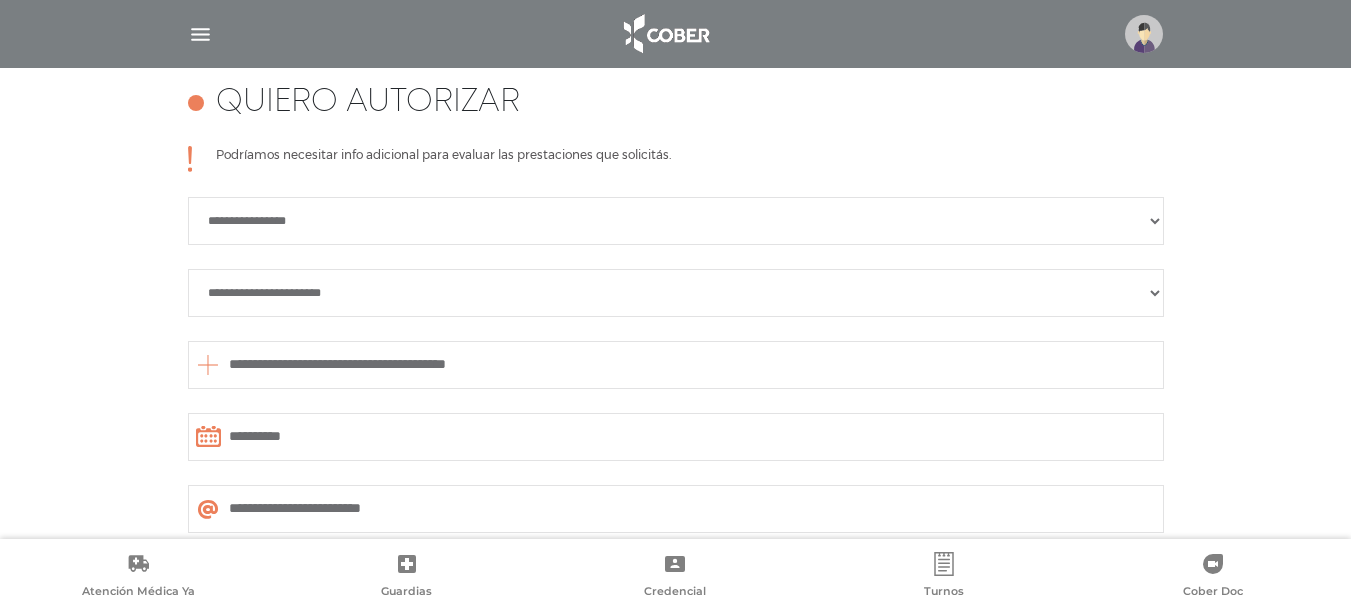 click on "**********" at bounding box center (676, 221) 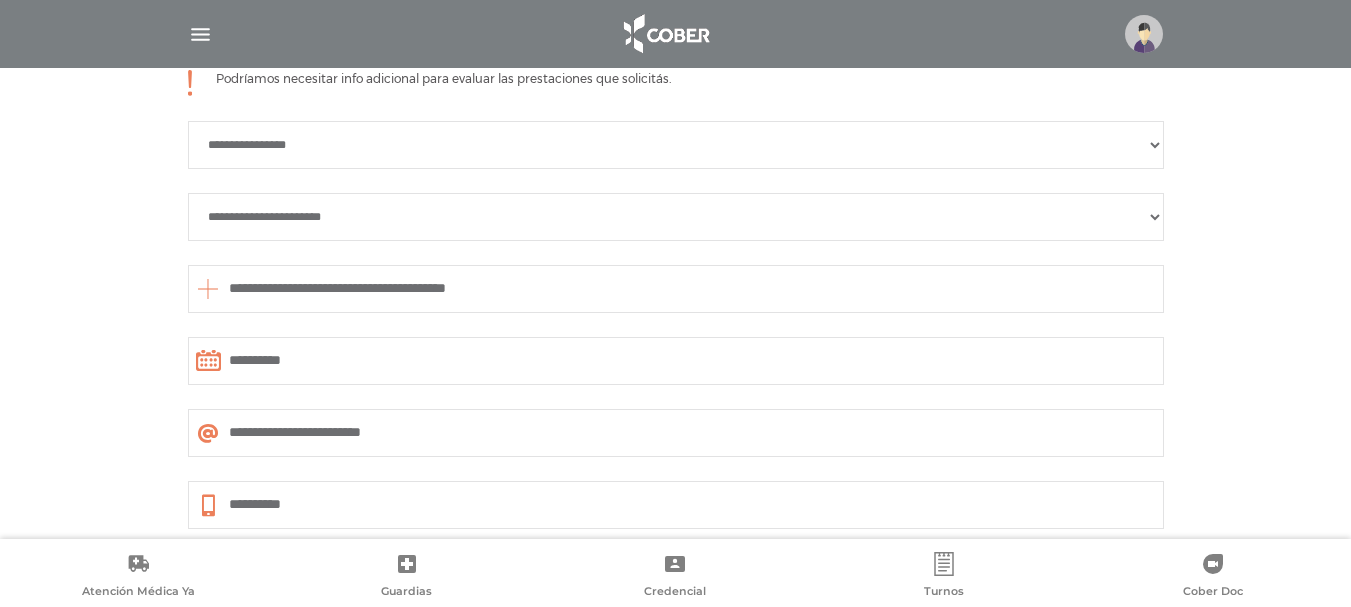 scroll, scrollTop: 1088, scrollLeft: 0, axis: vertical 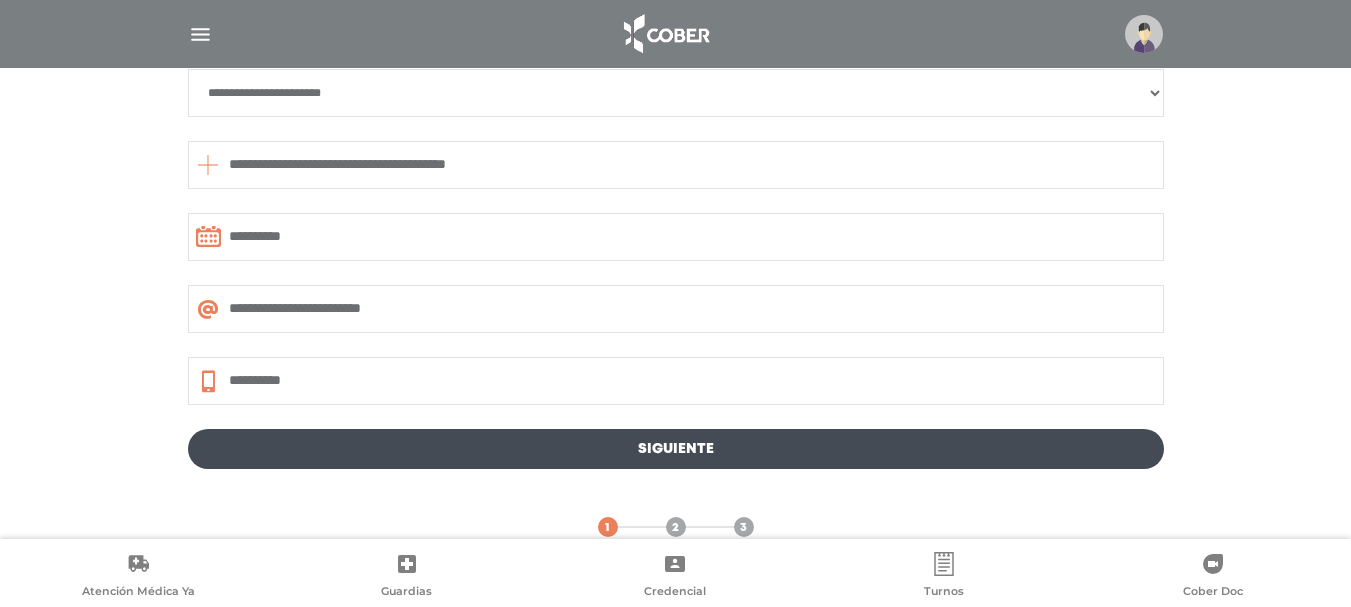click on "**********" at bounding box center [676, 165] 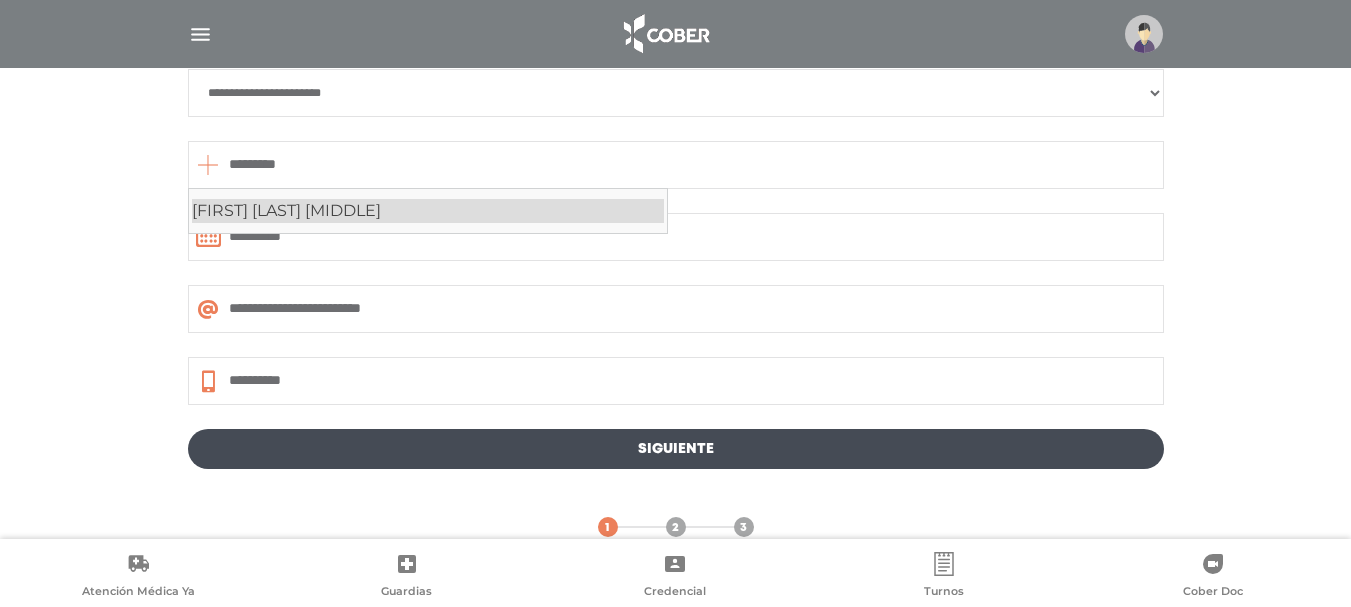click on "Giordano Gustavo Manuel" at bounding box center [428, 211] 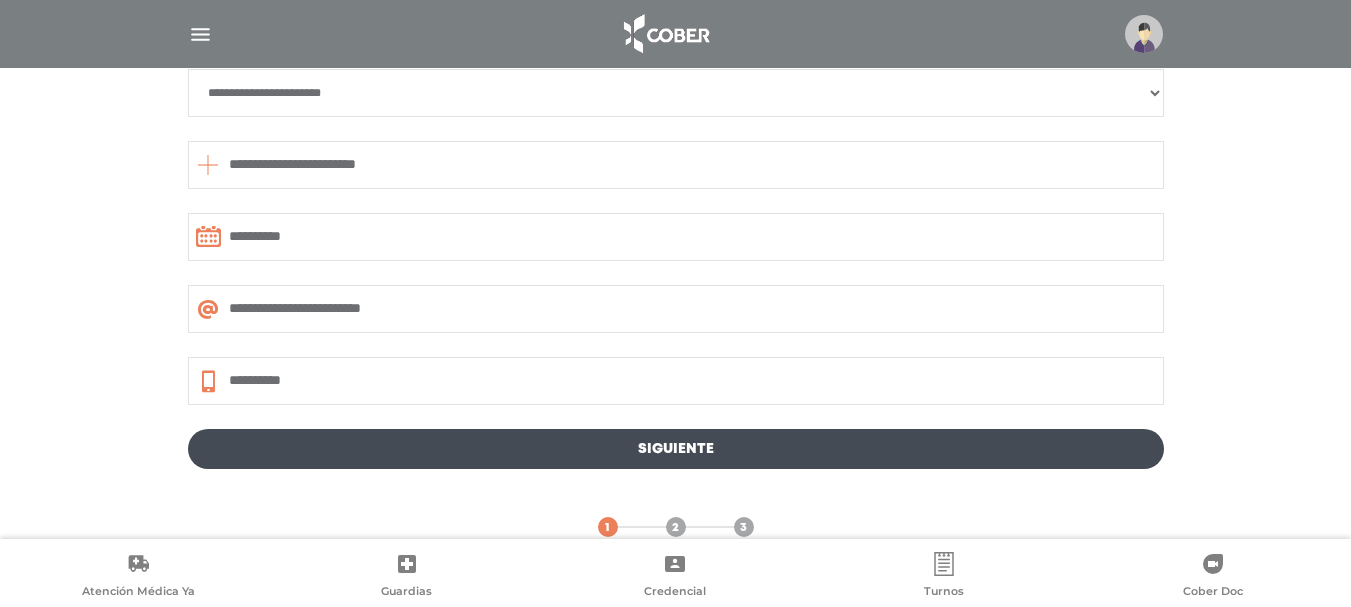 type on "**********" 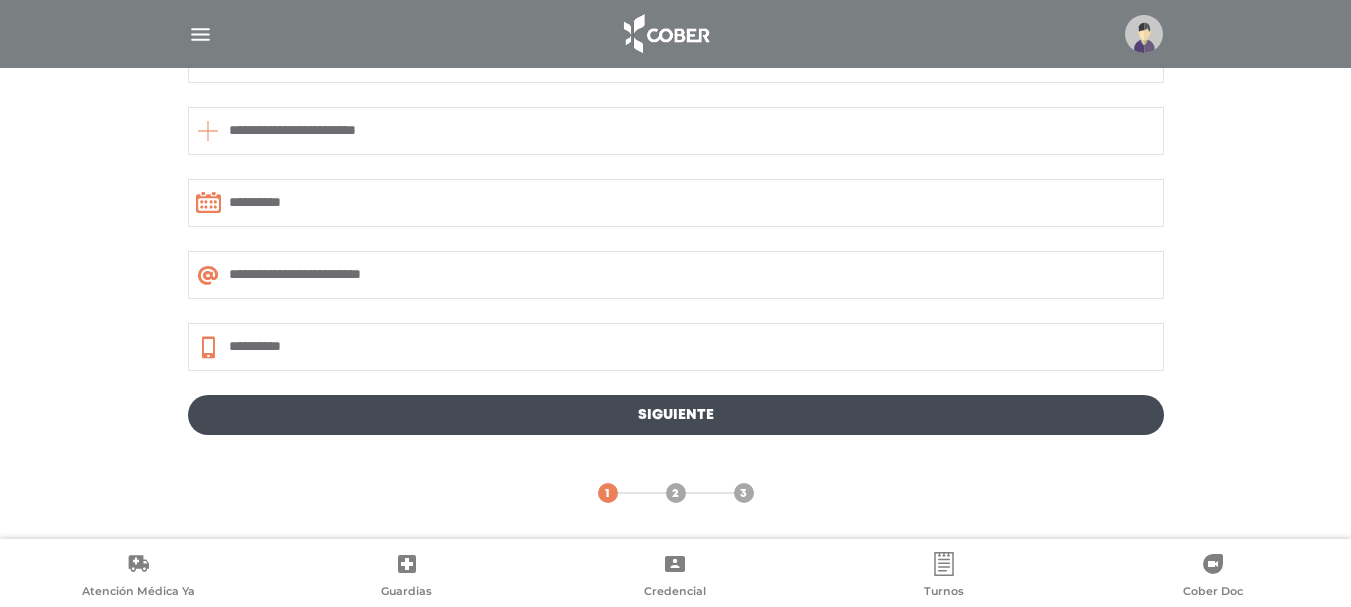 click on "Siguiente" at bounding box center (676, 415) 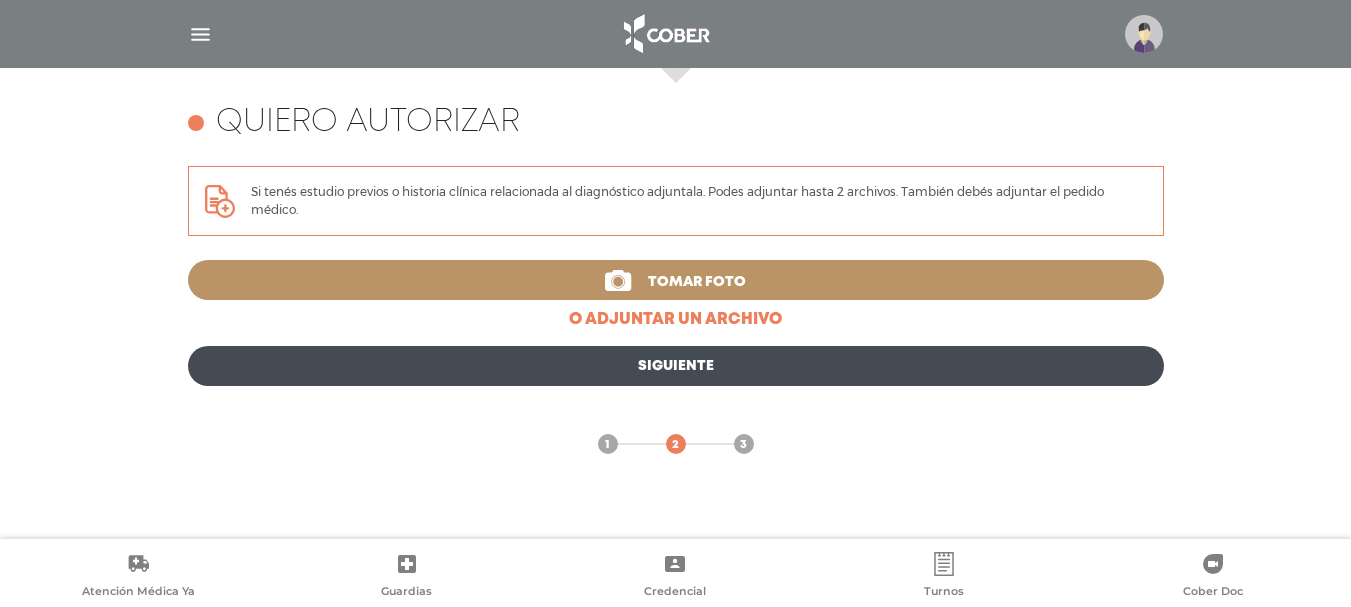 scroll, scrollTop: 819, scrollLeft: 0, axis: vertical 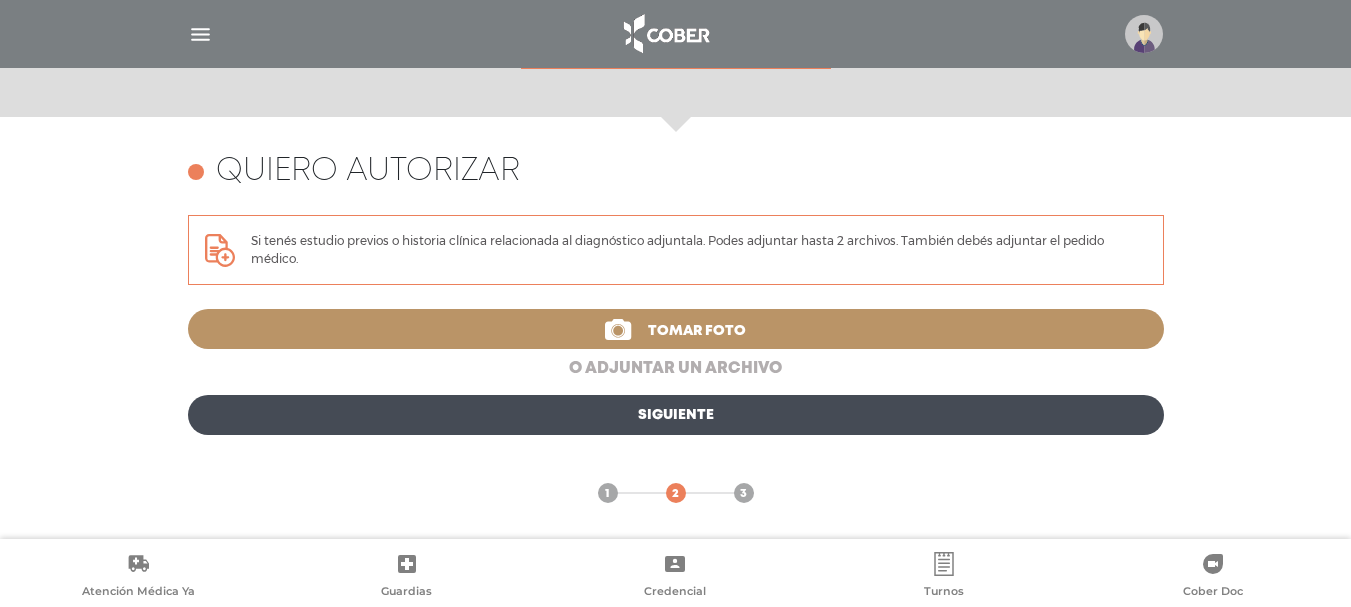 click on "o adjuntar un archivo" at bounding box center [676, 369] 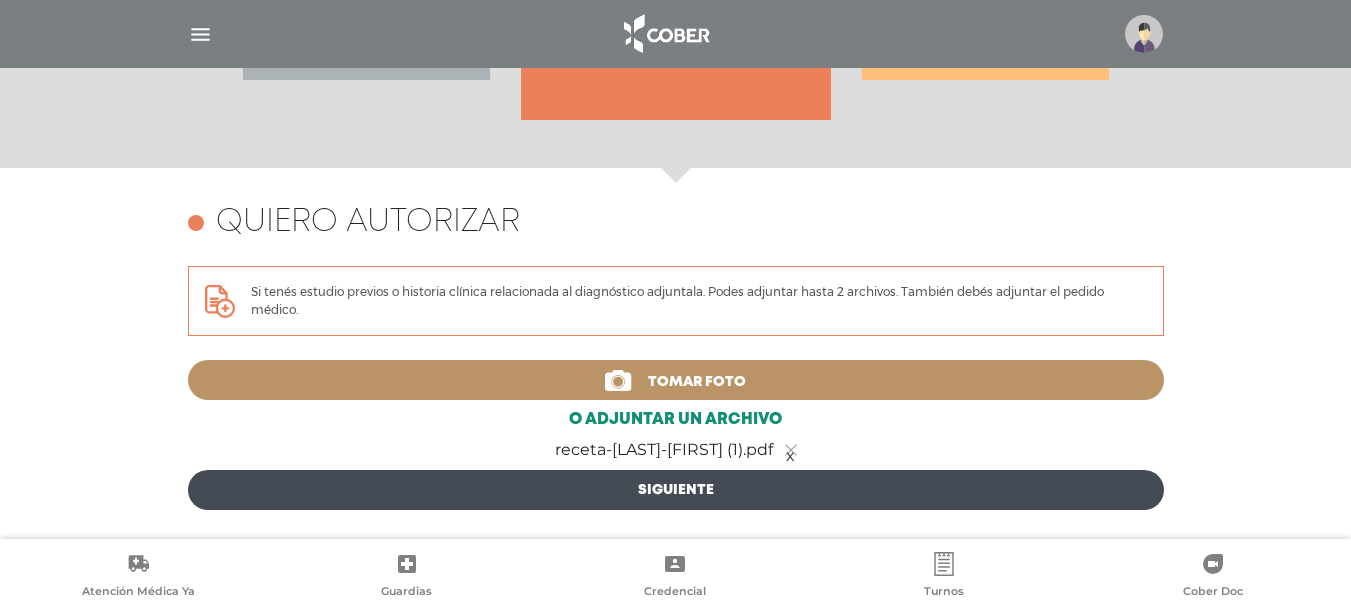scroll, scrollTop: 868, scrollLeft: 0, axis: vertical 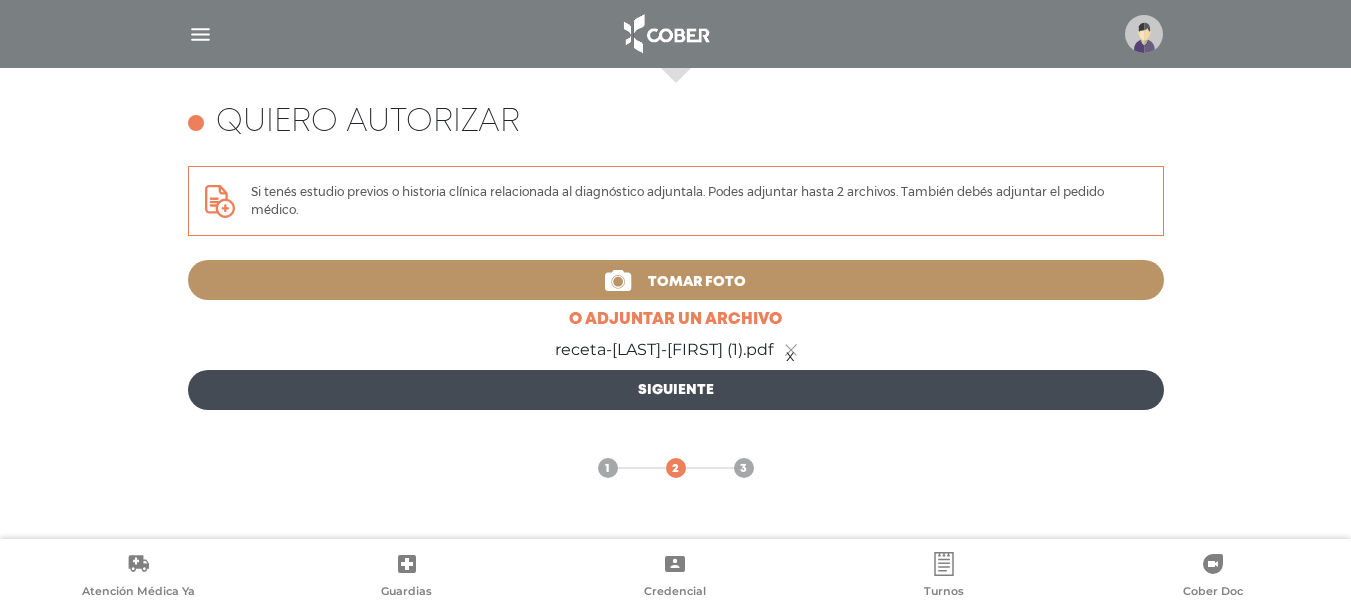 click on "Siguiente" at bounding box center (676, 390) 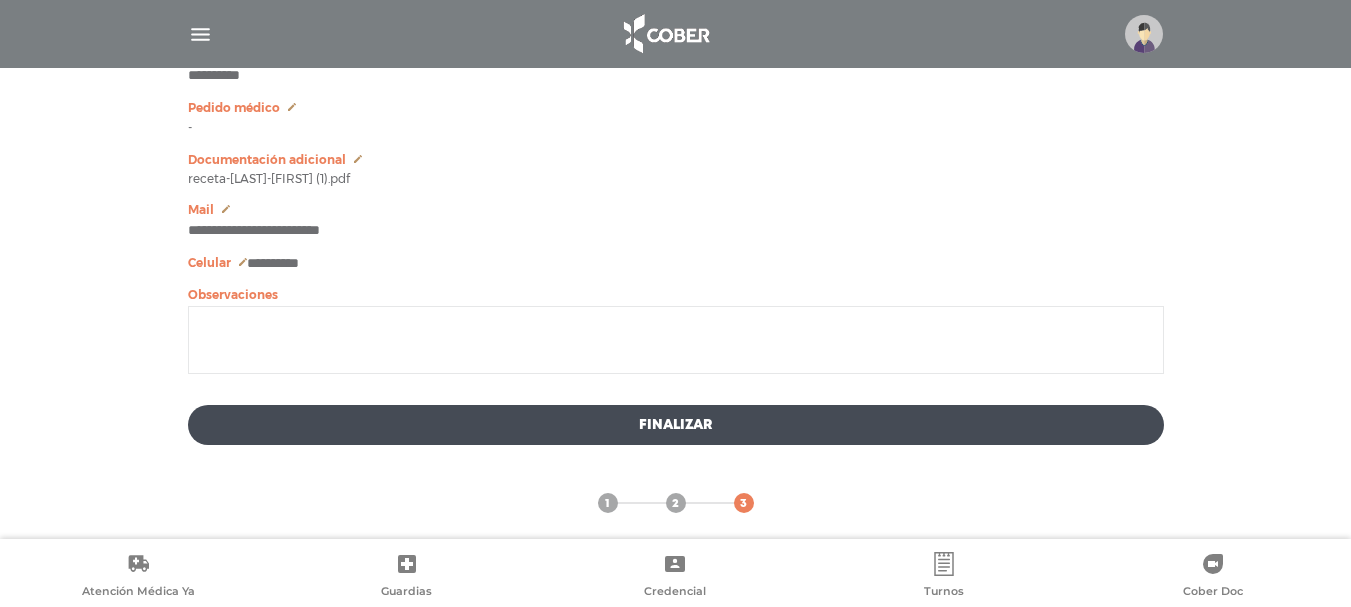 scroll, scrollTop: 1236, scrollLeft: 0, axis: vertical 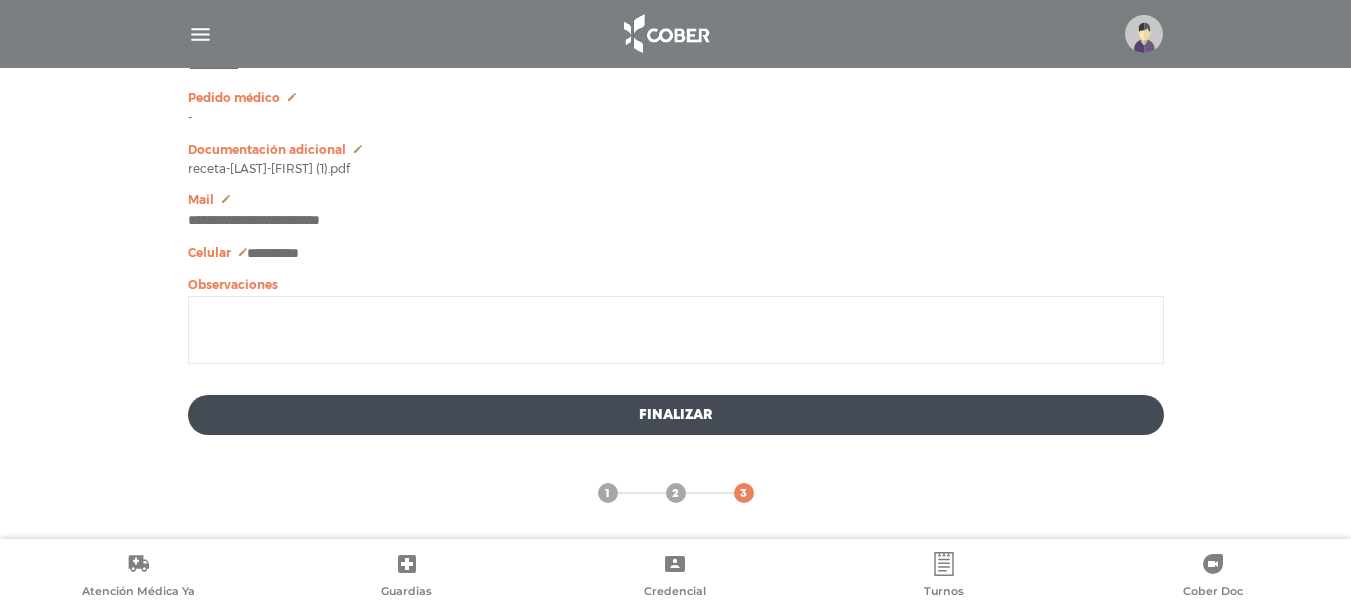 click on "Finalizar" at bounding box center [676, 415] 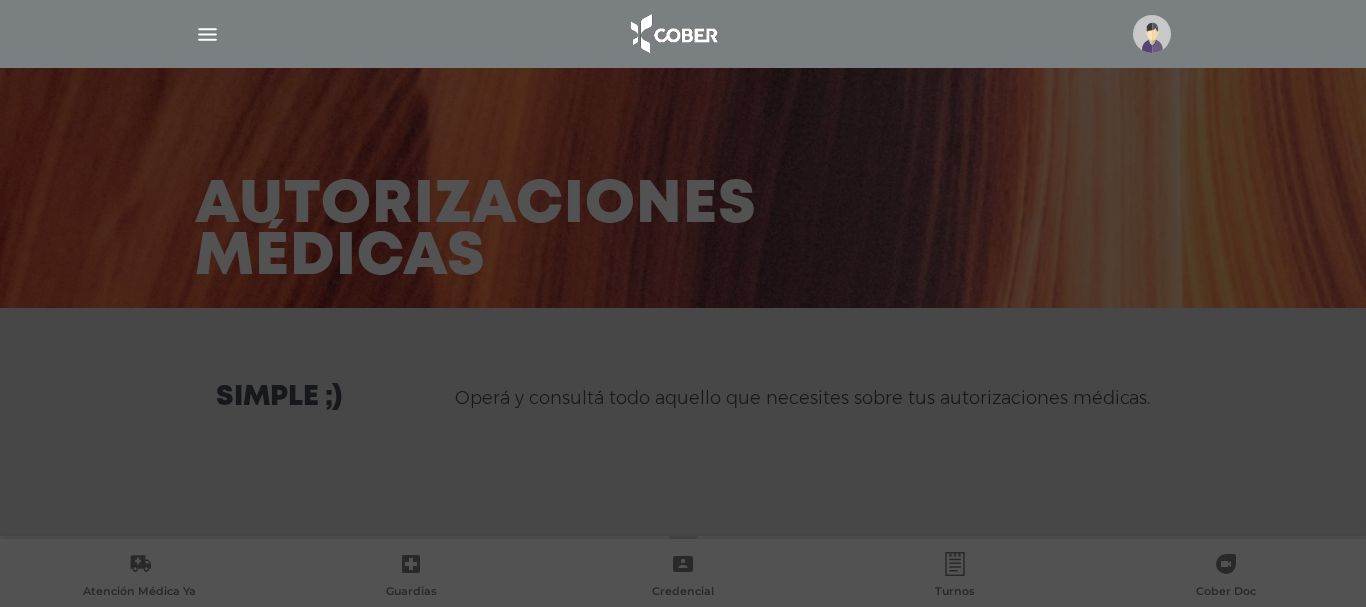 scroll, scrollTop: 0, scrollLeft: 0, axis: both 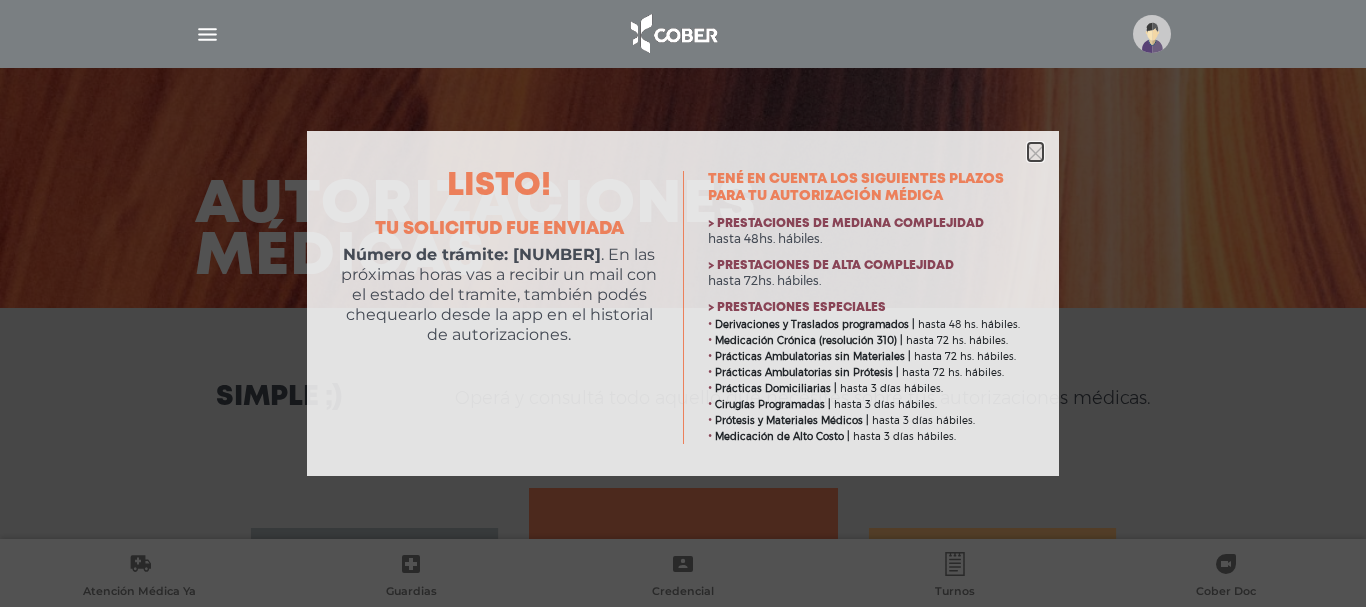 click at bounding box center (1035, 153) 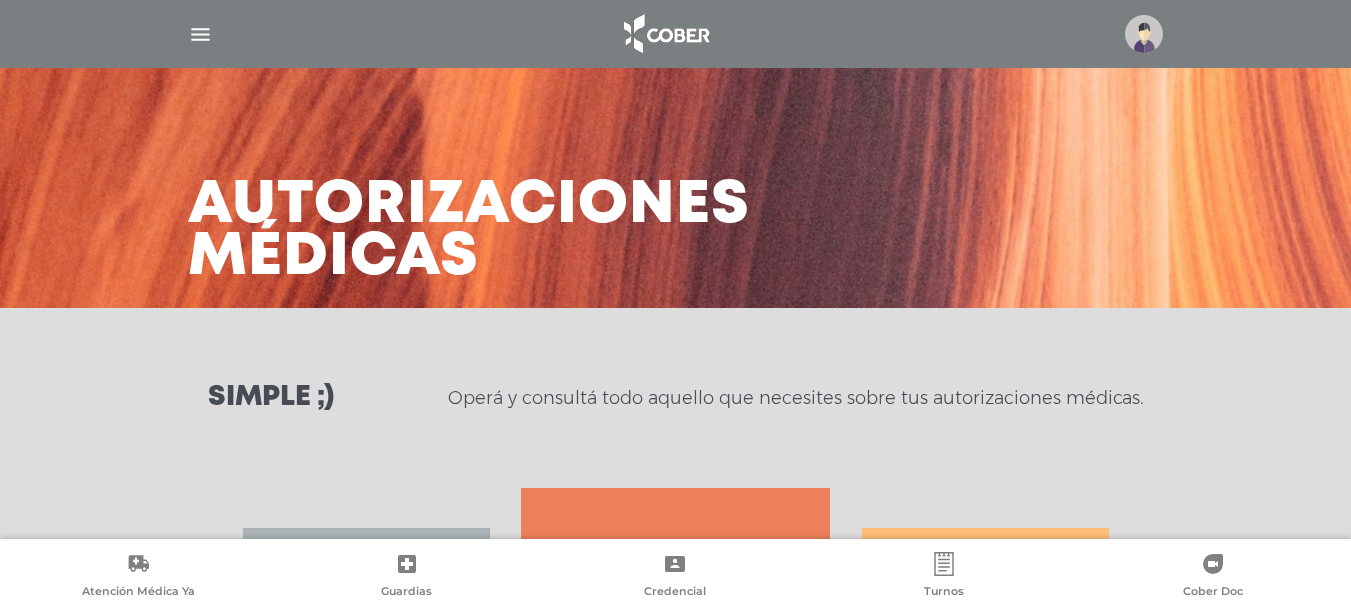 click at bounding box center [1144, 34] 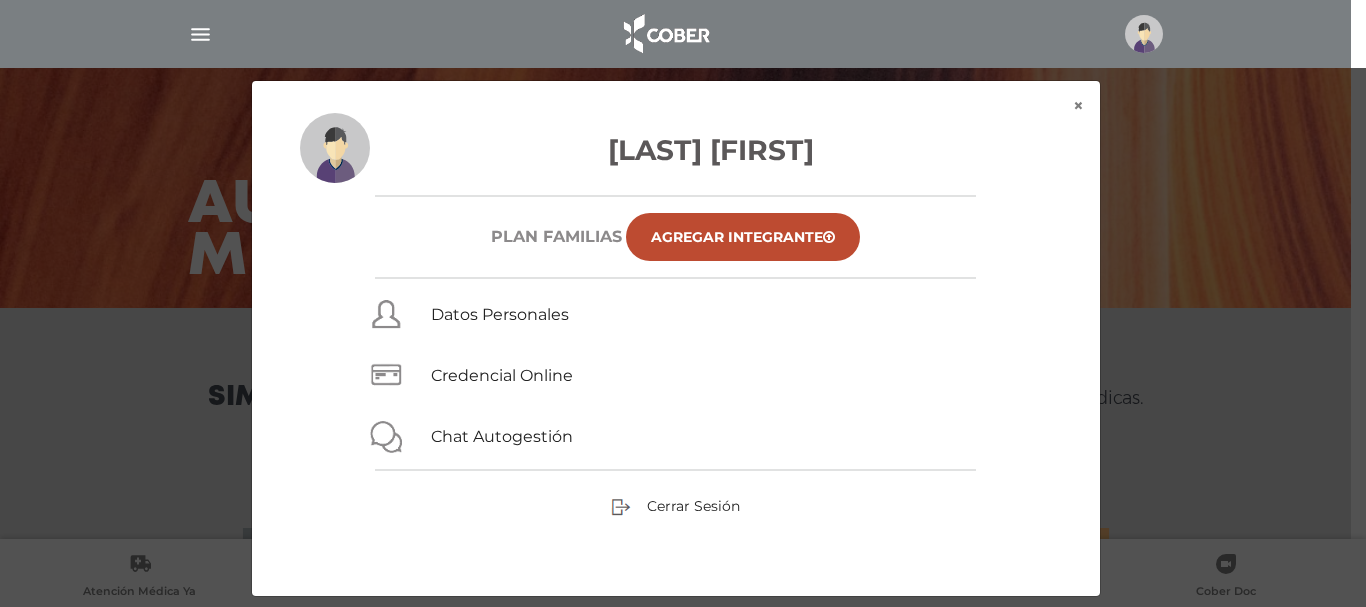 click on "De Simone Maria
Plan FAMILIAS
Agregar Integrante
Datos Personales
Credencial Online
Chat Autogestión
Cerrar Sesión" at bounding box center (676, 354) 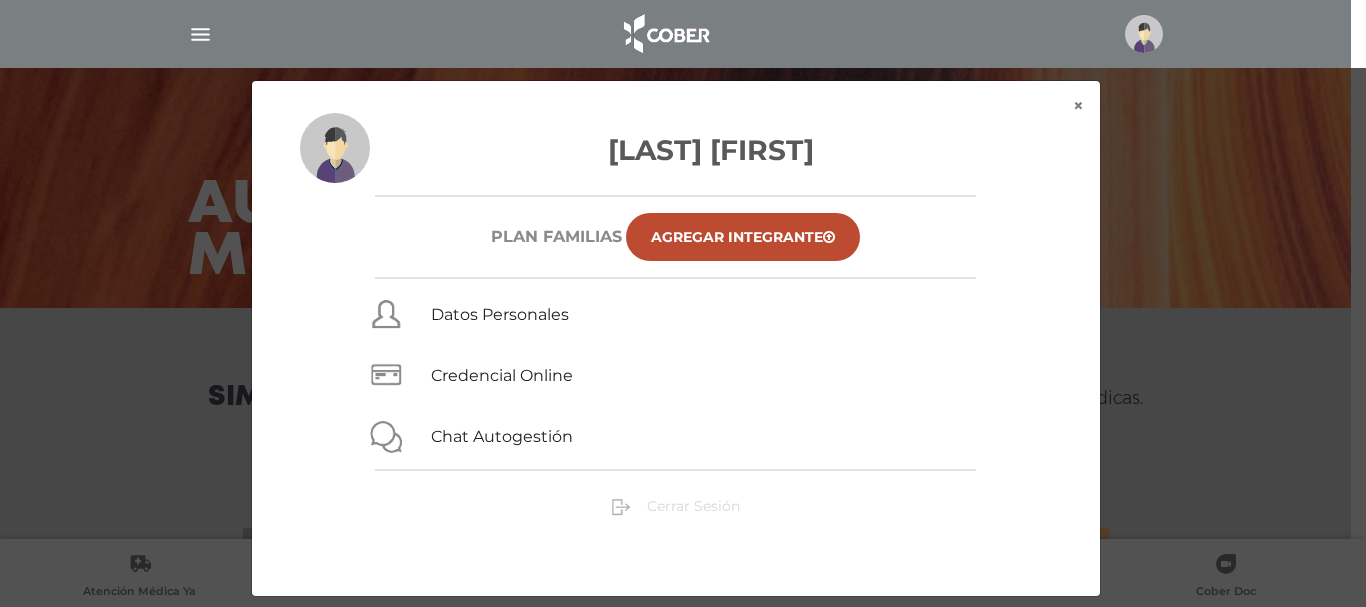 click on "Cerrar Sesión" at bounding box center (693, 506) 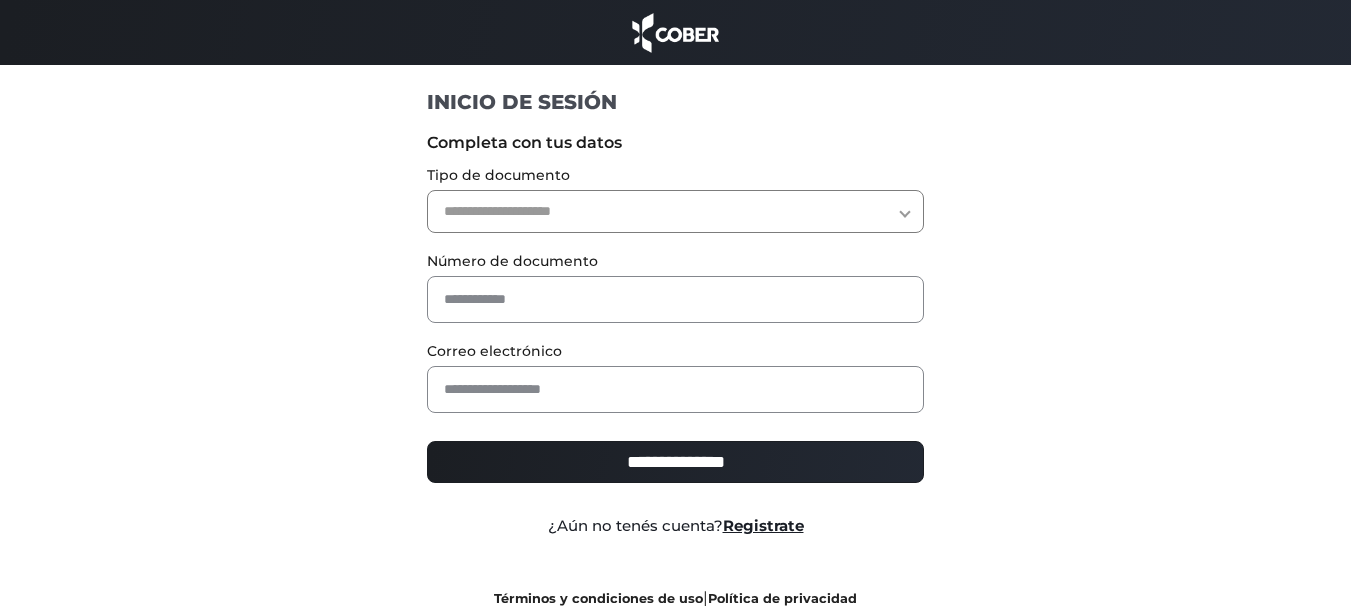 scroll, scrollTop: 0, scrollLeft: 0, axis: both 